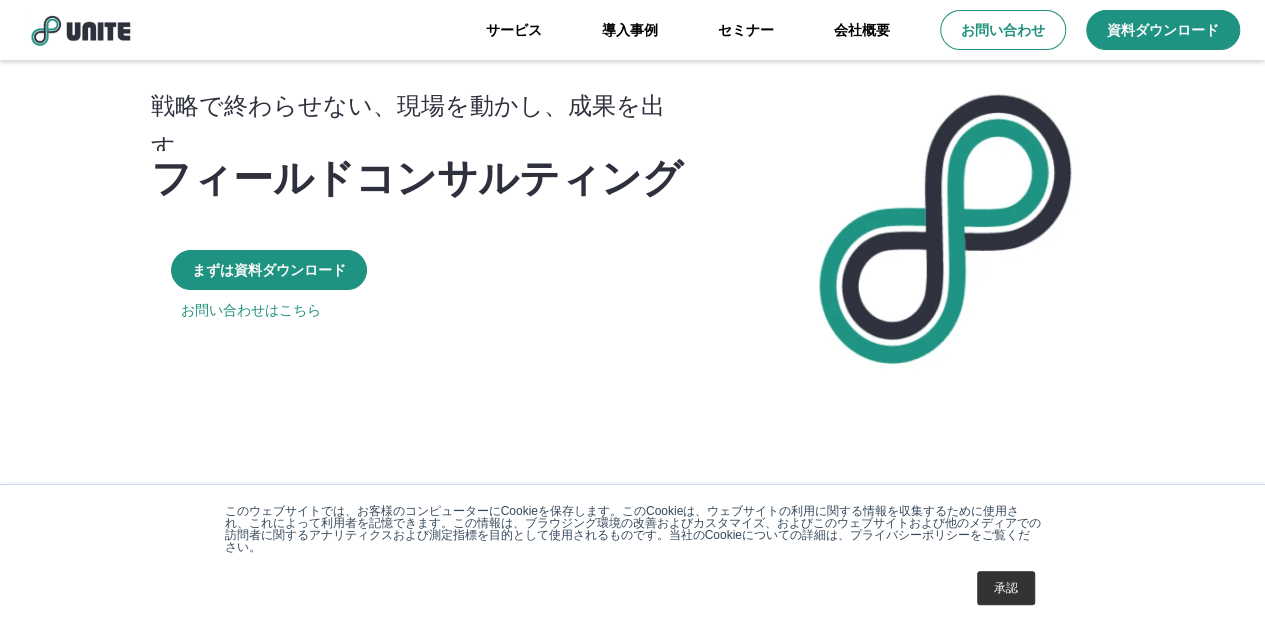 scroll, scrollTop: 300, scrollLeft: 0, axis: vertical 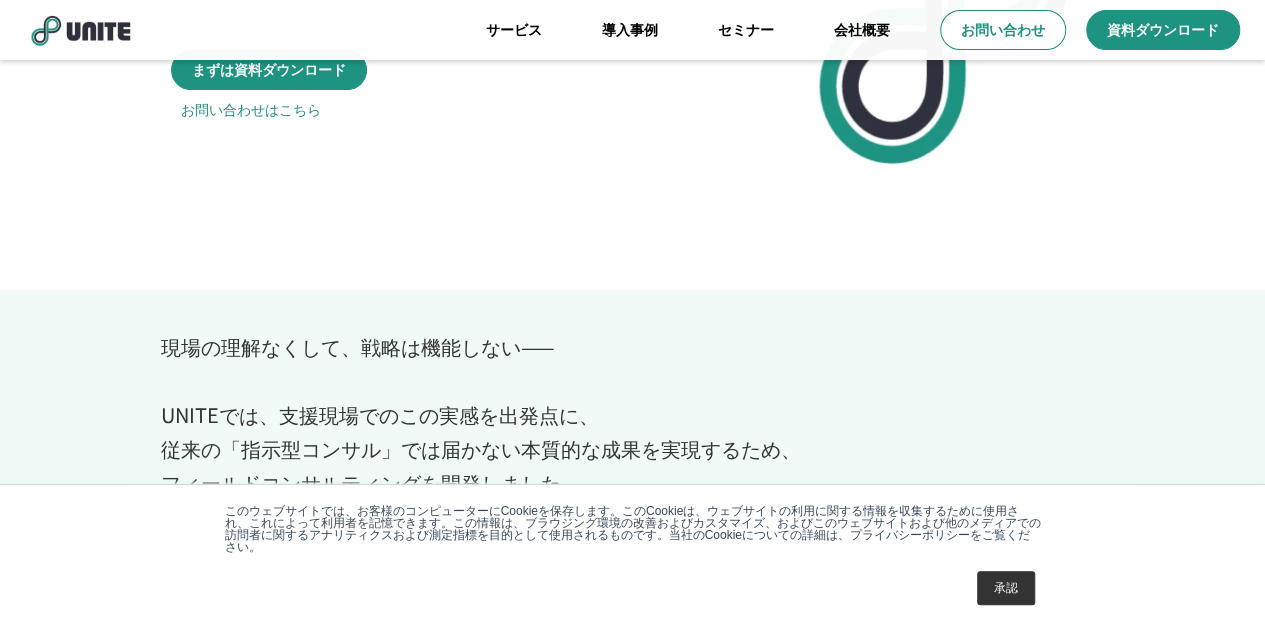 click on "承認" at bounding box center [1006, 588] 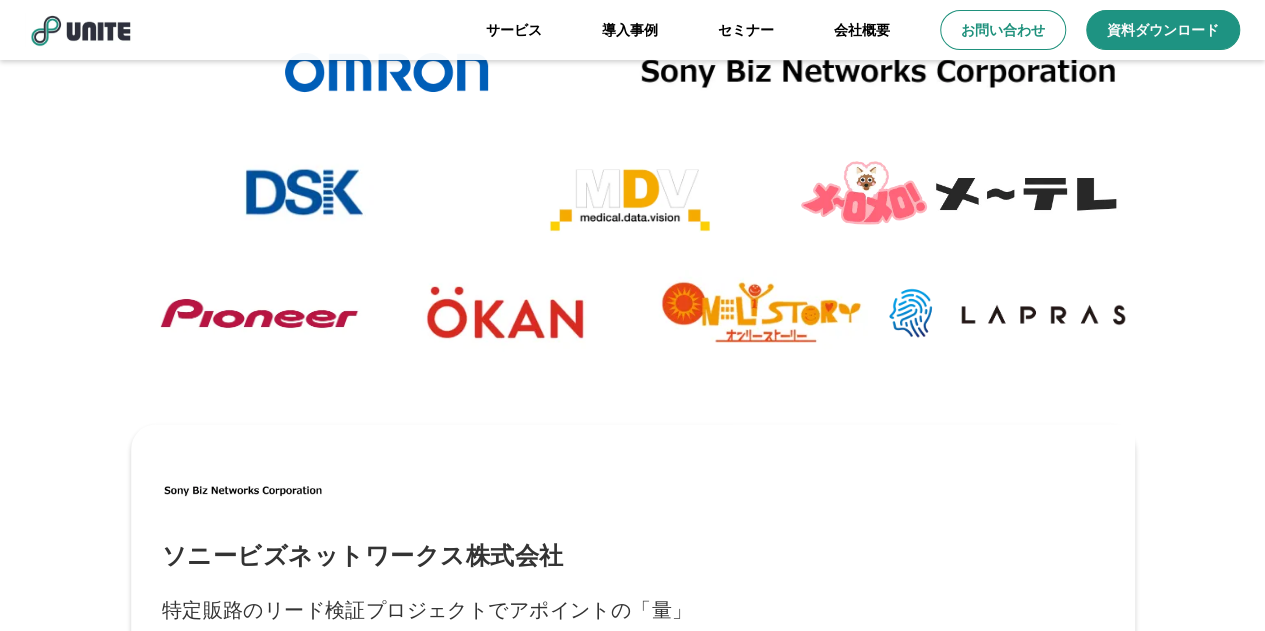 scroll, scrollTop: 5400, scrollLeft: 0, axis: vertical 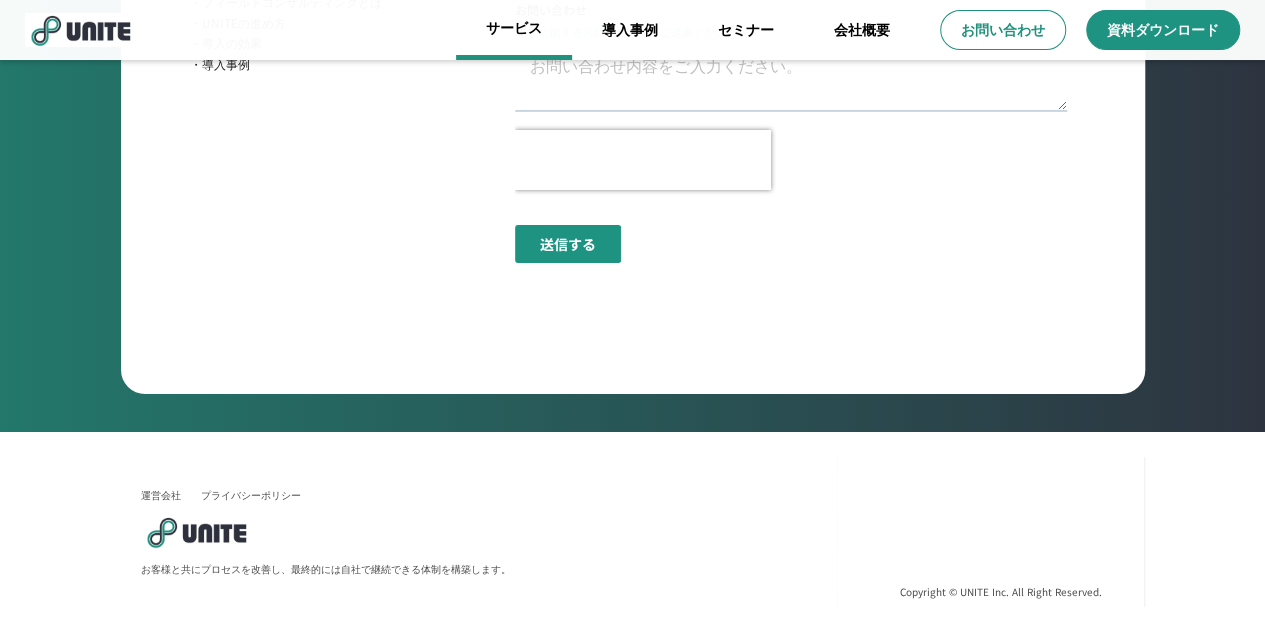 click on "サービス" at bounding box center (514, 30) 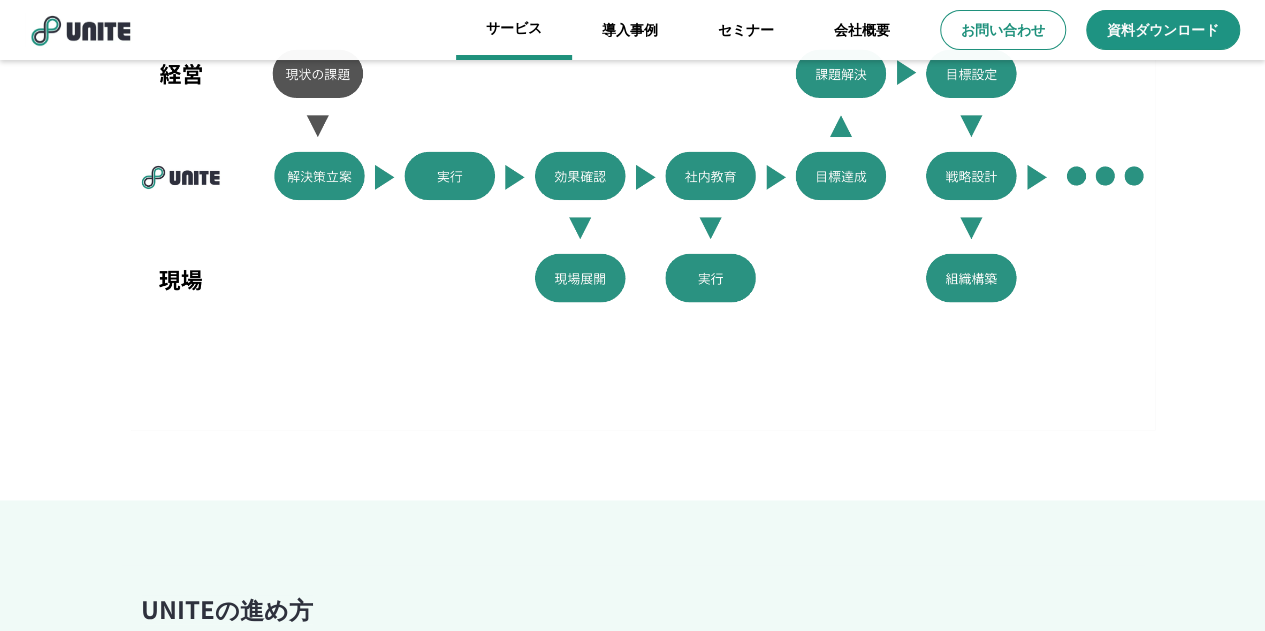 scroll, scrollTop: 1012, scrollLeft: 0, axis: vertical 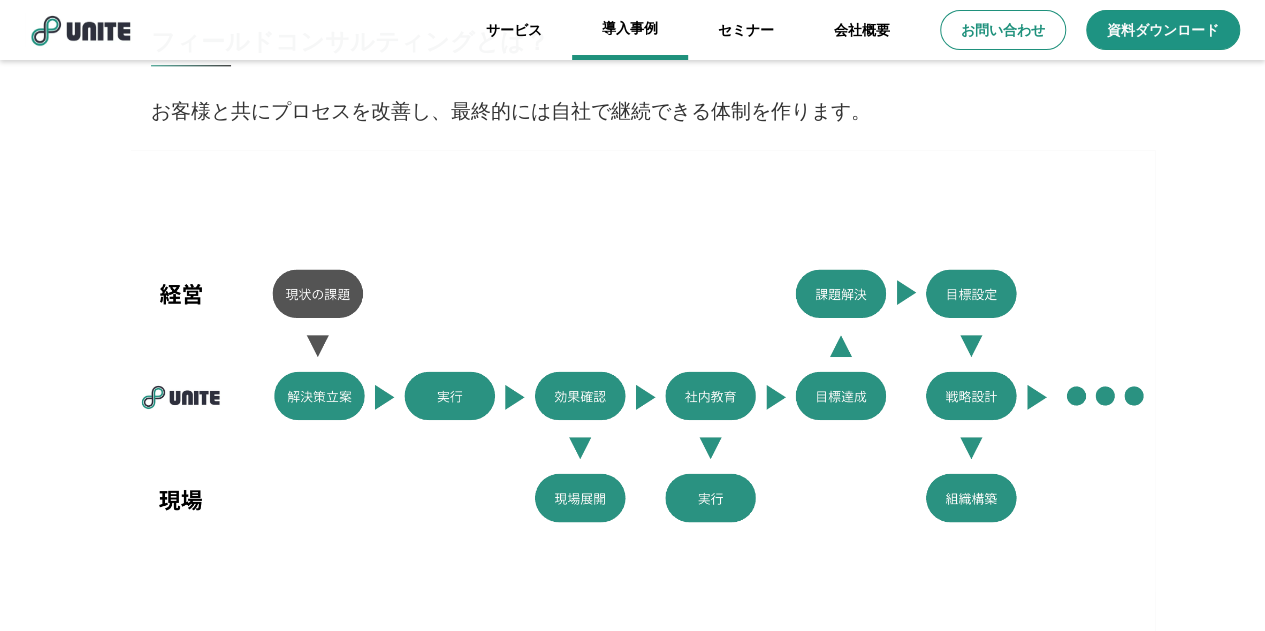 click on "導入事例" at bounding box center (630, 30) 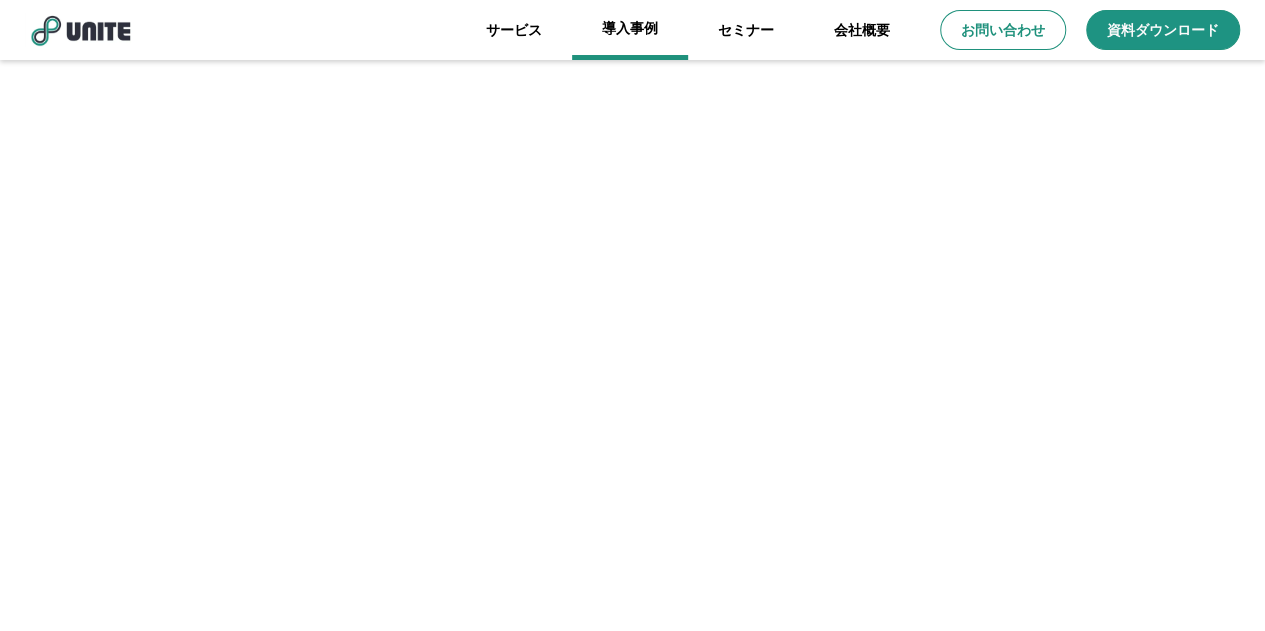 scroll, scrollTop: 0, scrollLeft: 0, axis: both 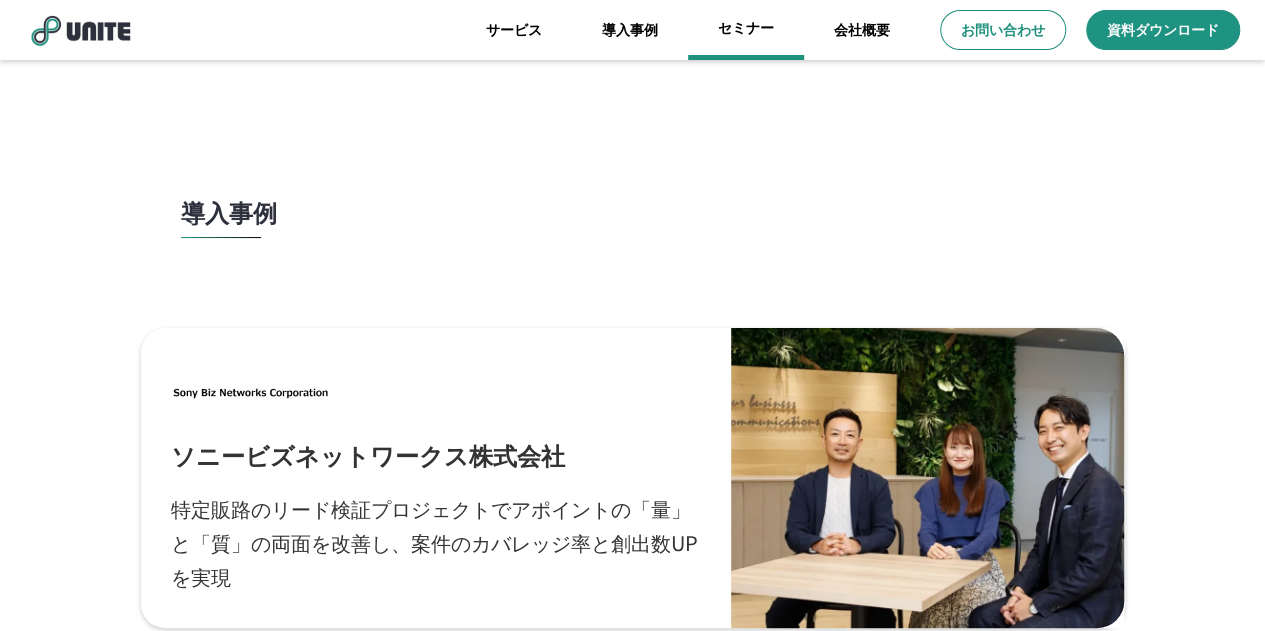 click on "セミナー" at bounding box center (746, 30) 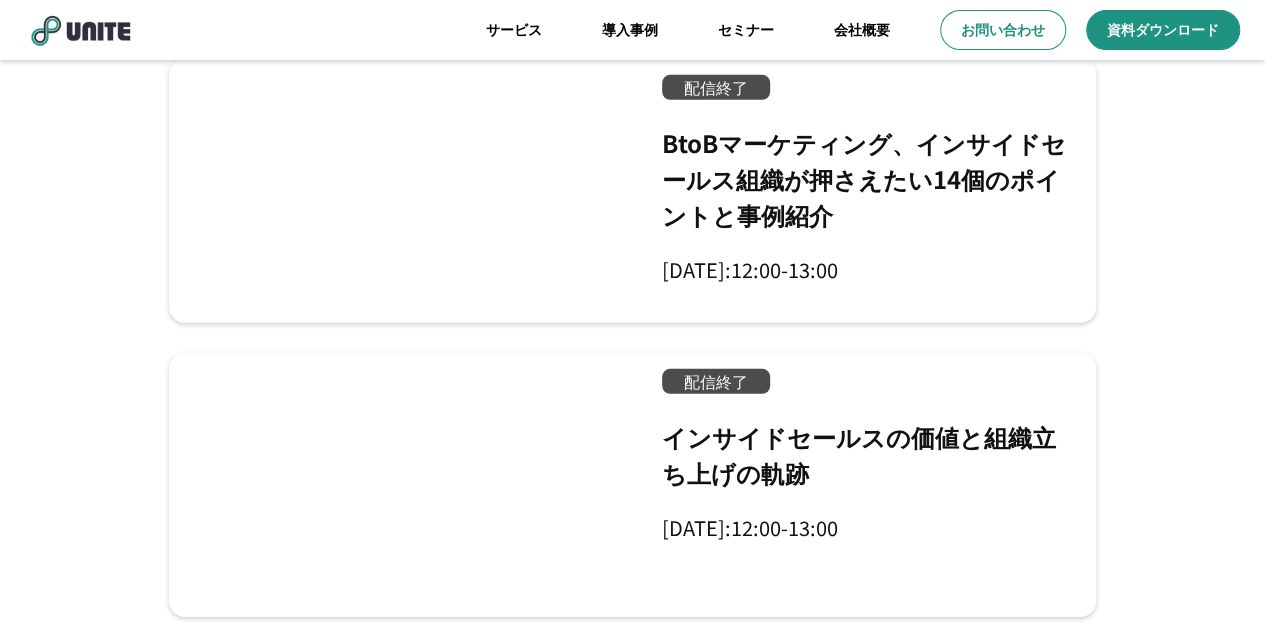 scroll, scrollTop: 2500, scrollLeft: 0, axis: vertical 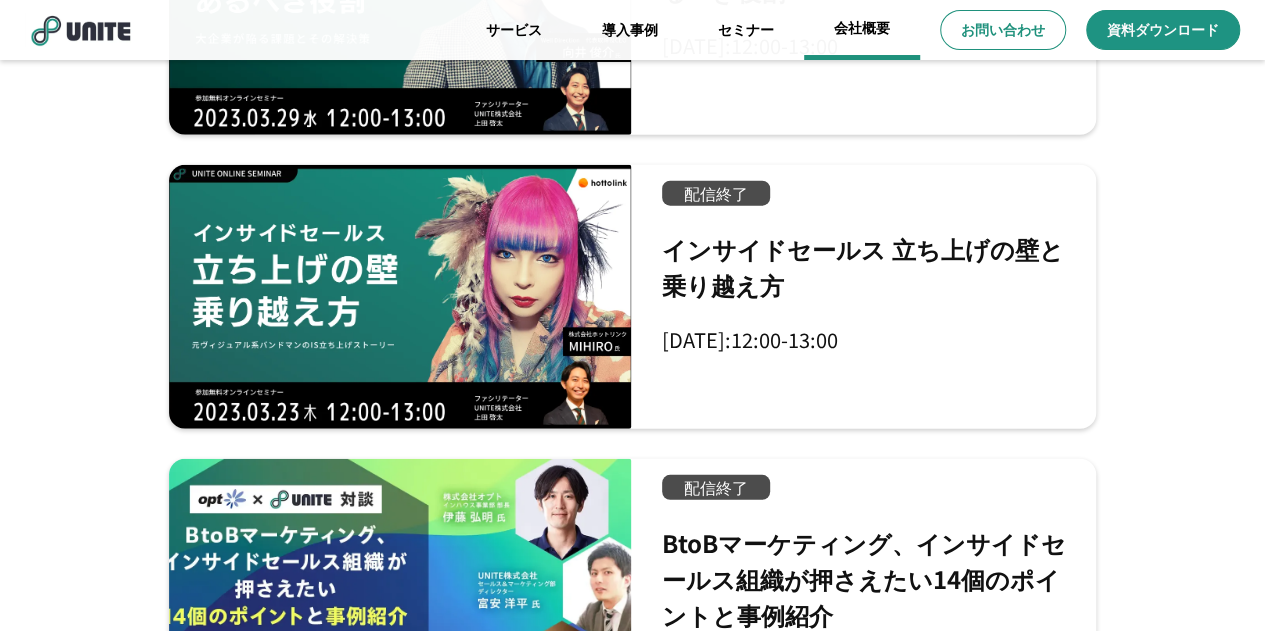 click on "会社概要" at bounding box center [862, 30] 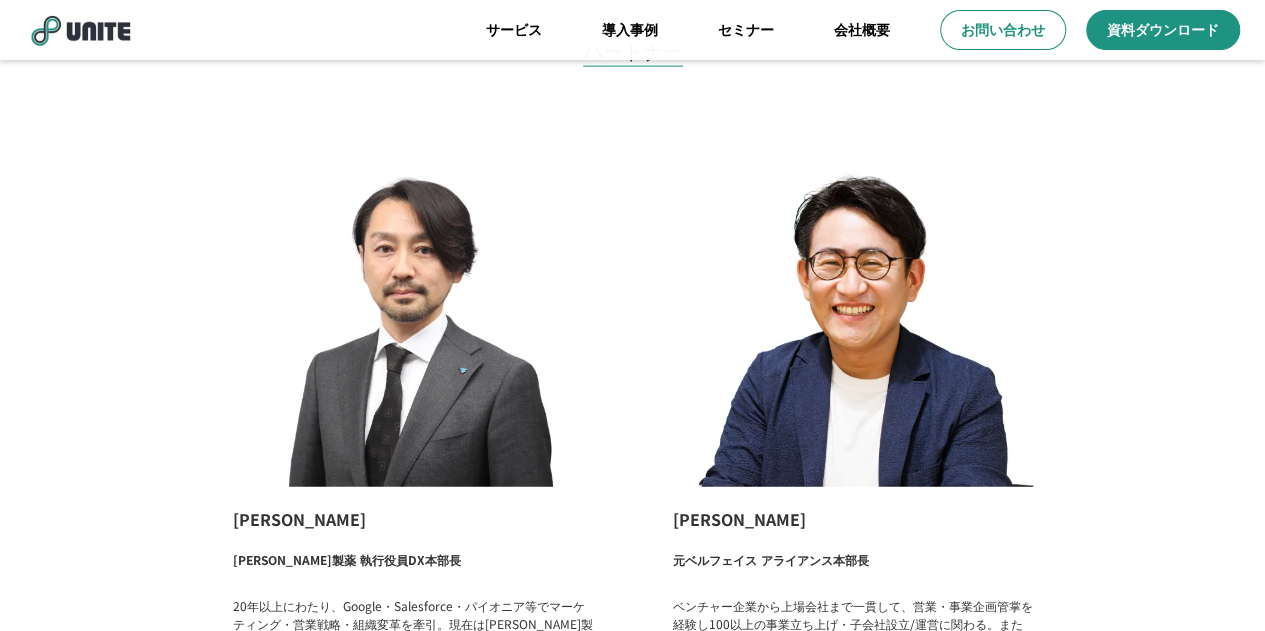 scroll, scrollTop: 1637, scrollLeft: 0, axis: vertical 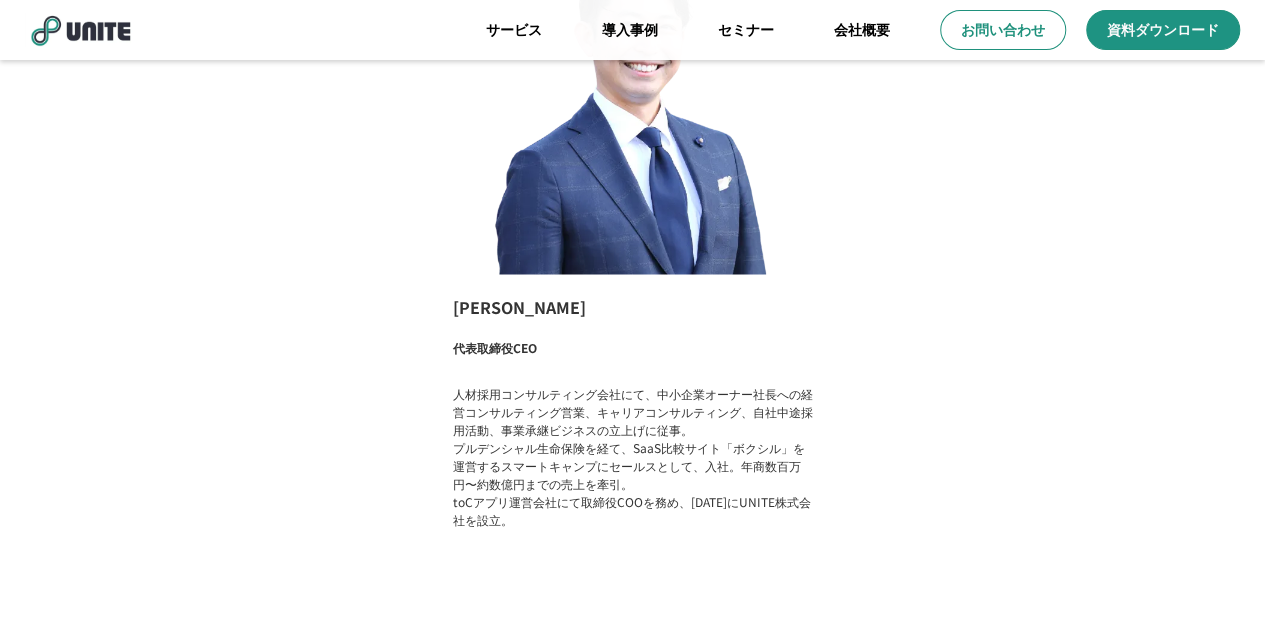click at bounding box center (80, 30) 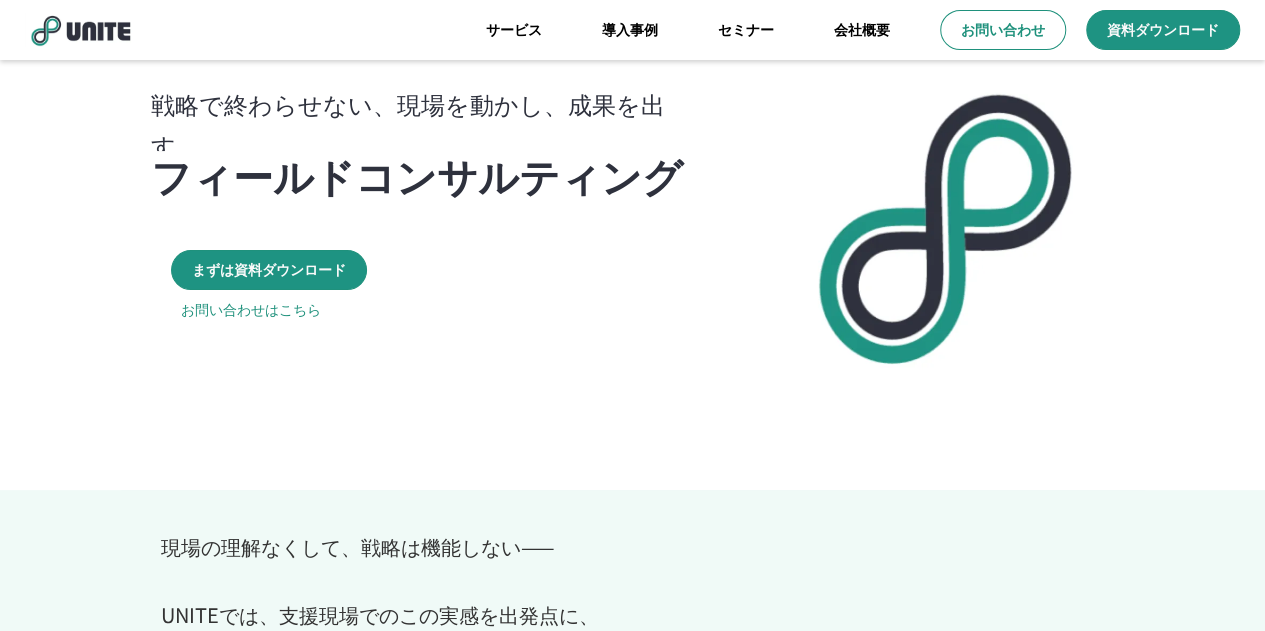 scroll, scrollTop: 0, scrollLeft: 0, axis: both 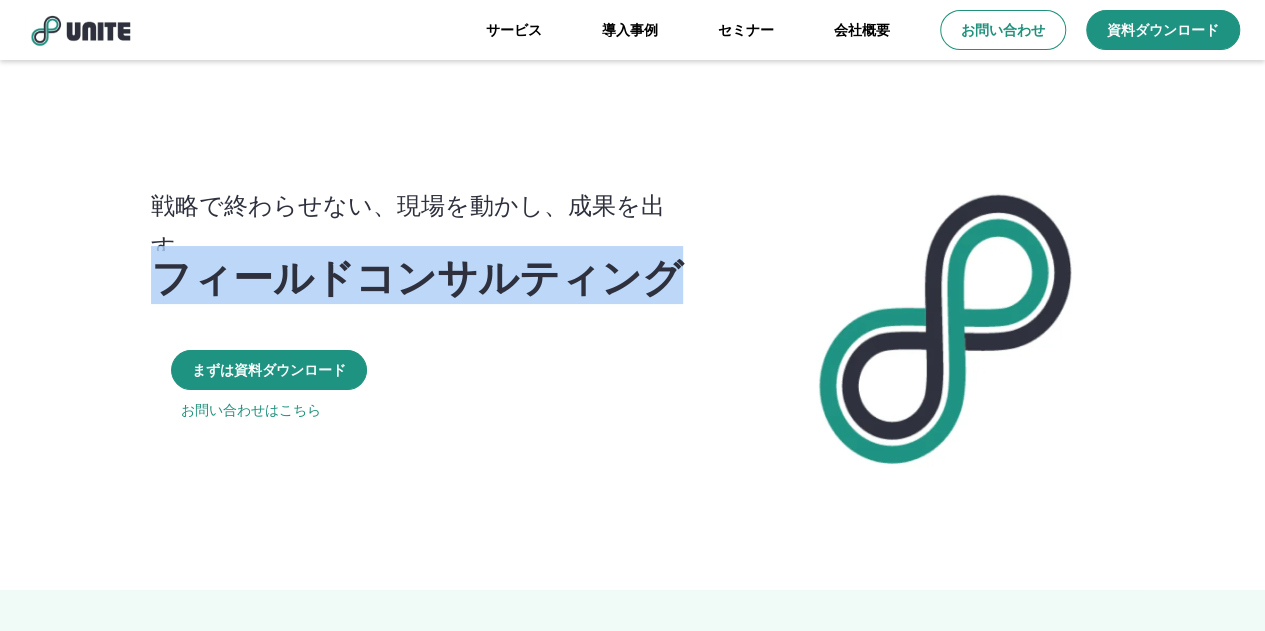 drag, startPoint x: 164, startPoint y: 275, endPoint x: 731, endPoint y: 302, distance: 567.6425 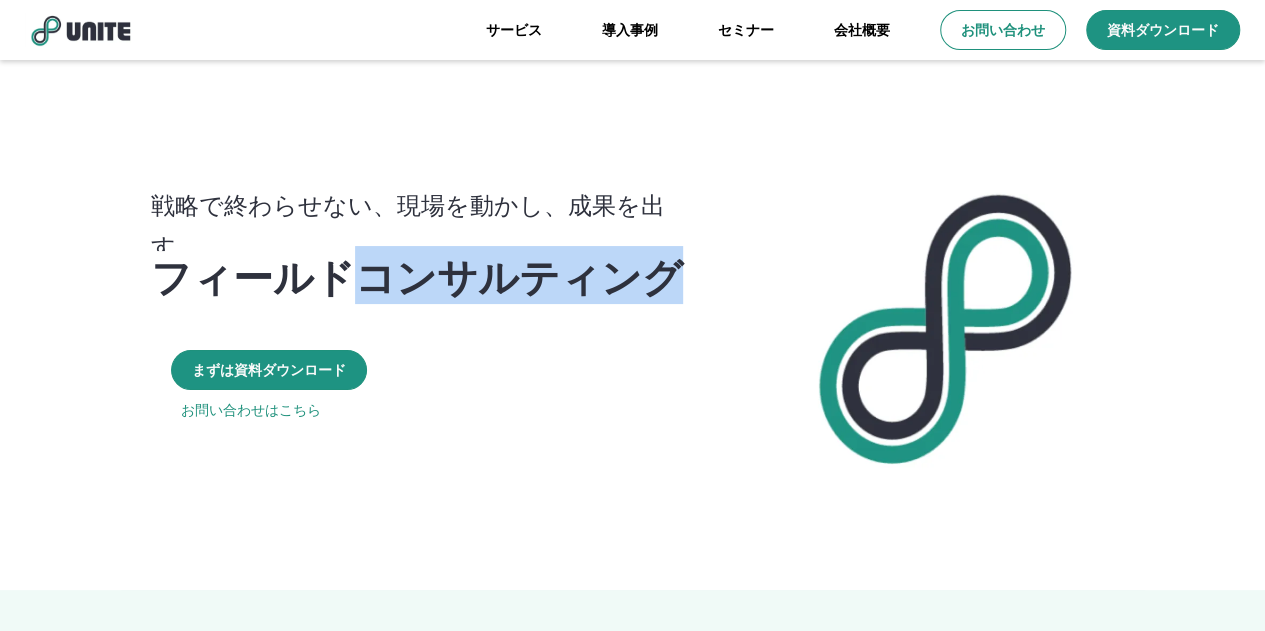 drag, startPoint x: 360, startPoint y: 277, endPoint x: 671, endPoint y: 279, distance: 311.00644 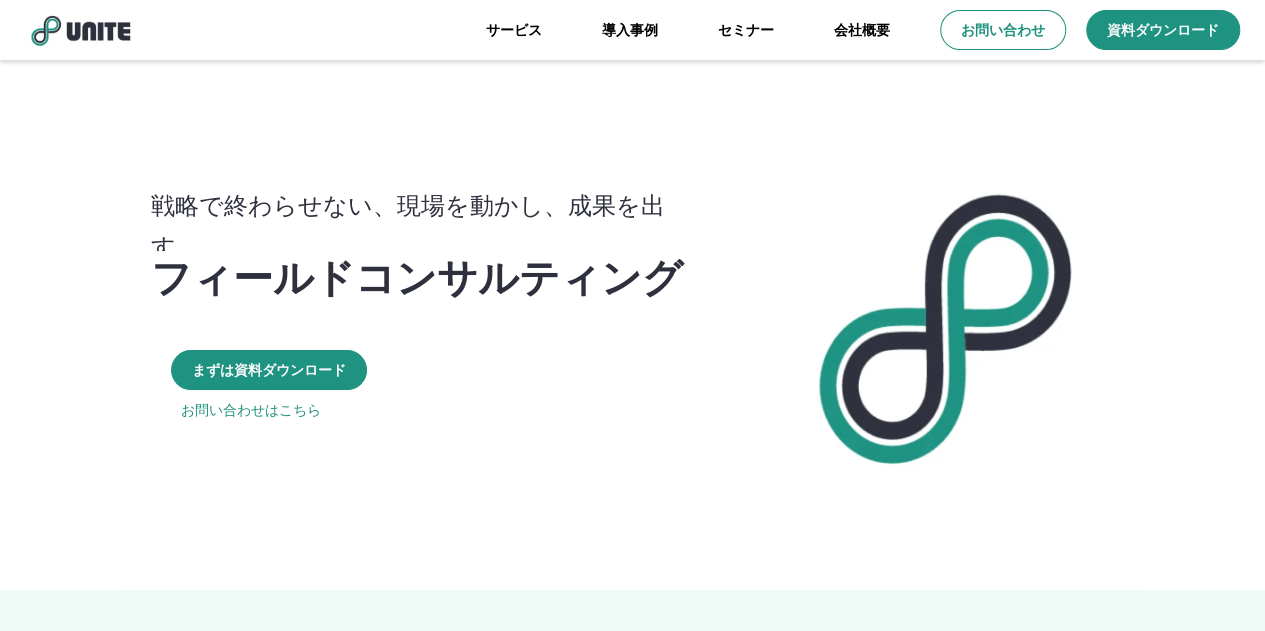 click on "フィールドコンサルティング" at bounding box center [417, 275] 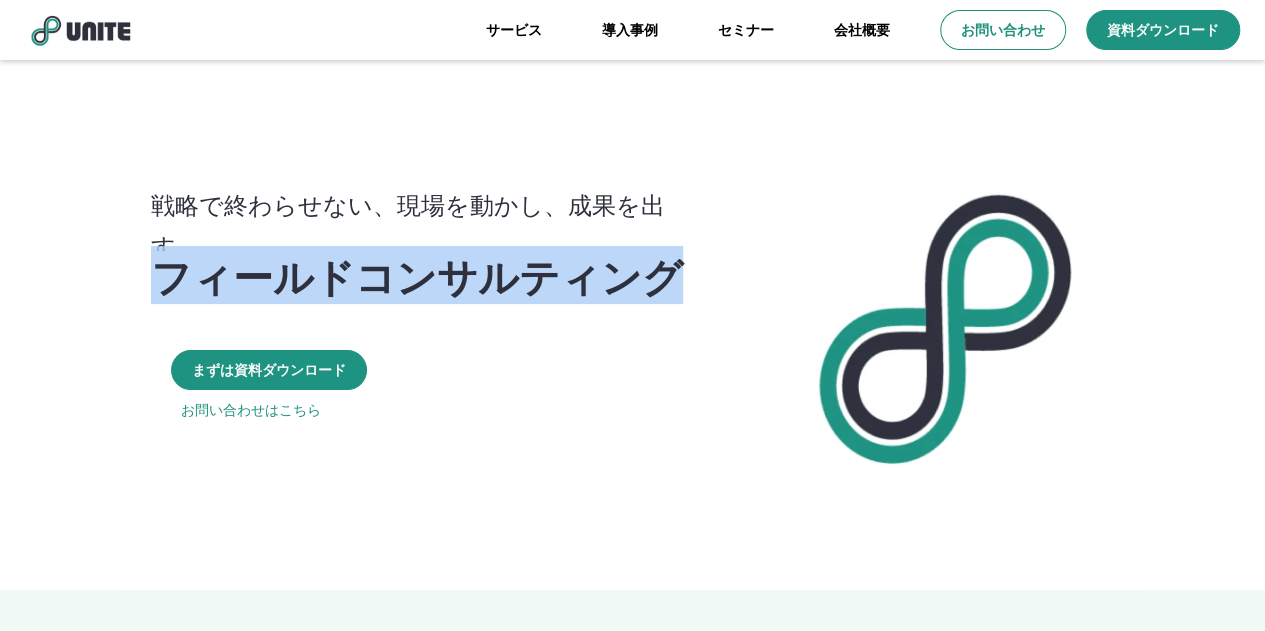 drag, startPoint x: 166, startPoint y: 281, endPoint x: 686, endPoint y: 313, distance: 520.9837 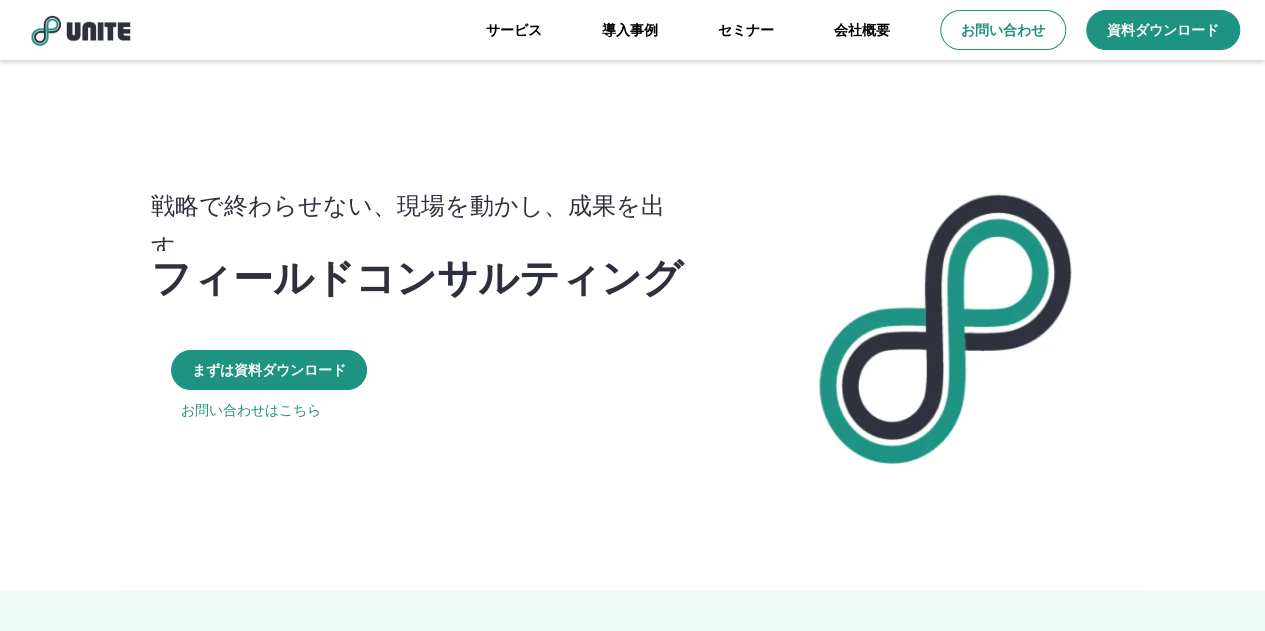 click on "戦略で終わらせない、現場を動かし、成果を出す。" at bounding box center (427, 225) 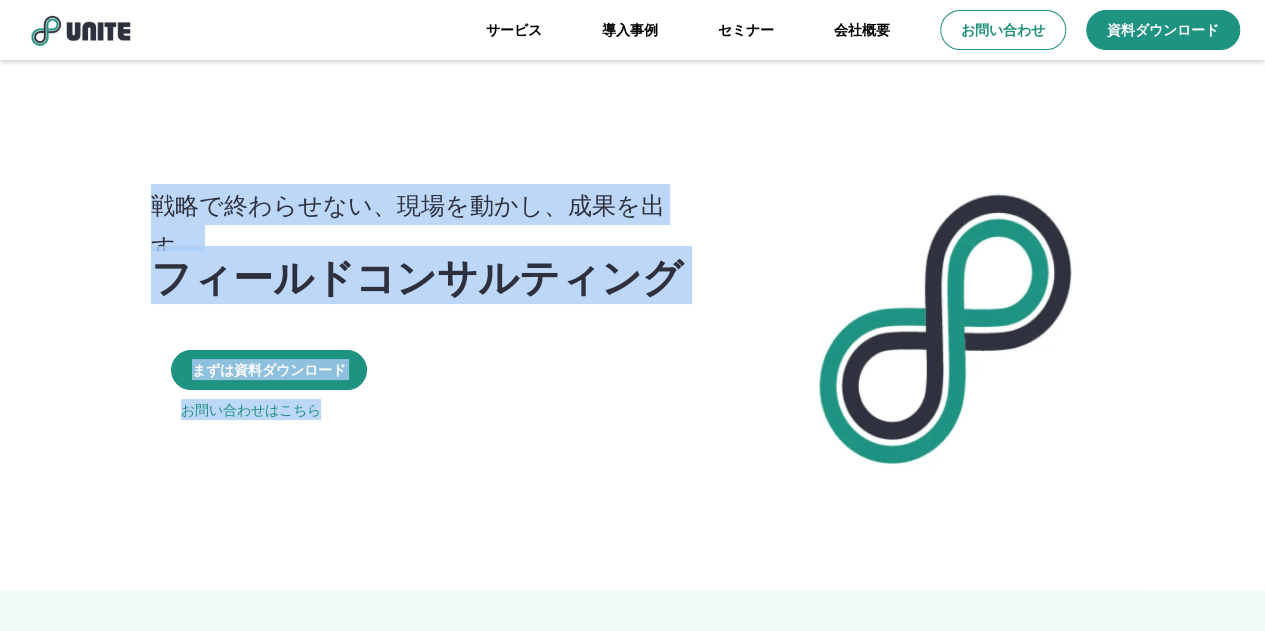 drag, startPoint x: 154, startPoint y: 224, endPoint x: 760, endPoint y: 325, distance: 614.359 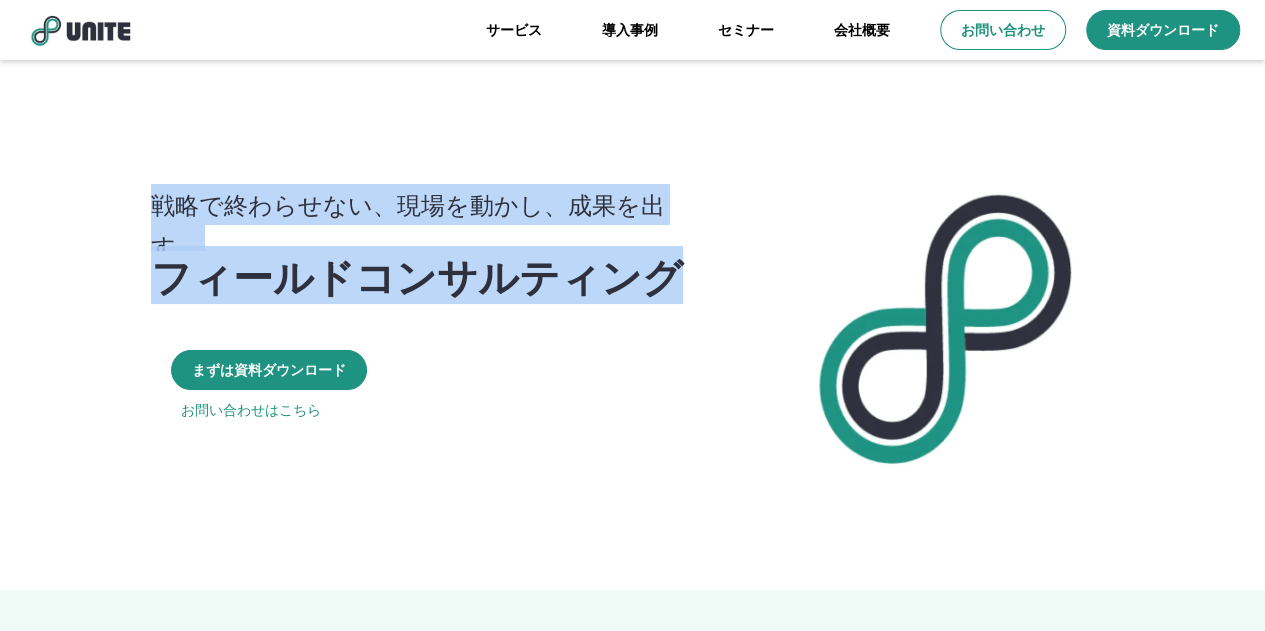drag, startPoint x: 670, startPoint y: 280, endPoint x: 145, endPoint y: 187, distance: 533.1735 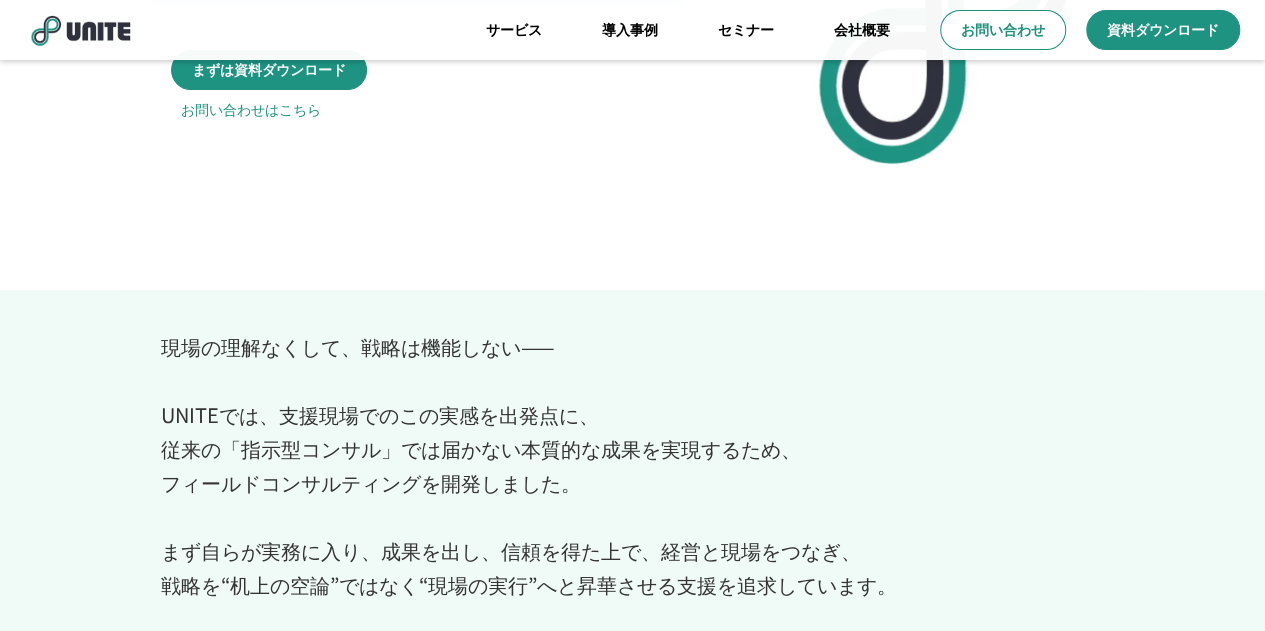 scroll, scrollTop: 400, scrollLeft: 0, axis: vertical 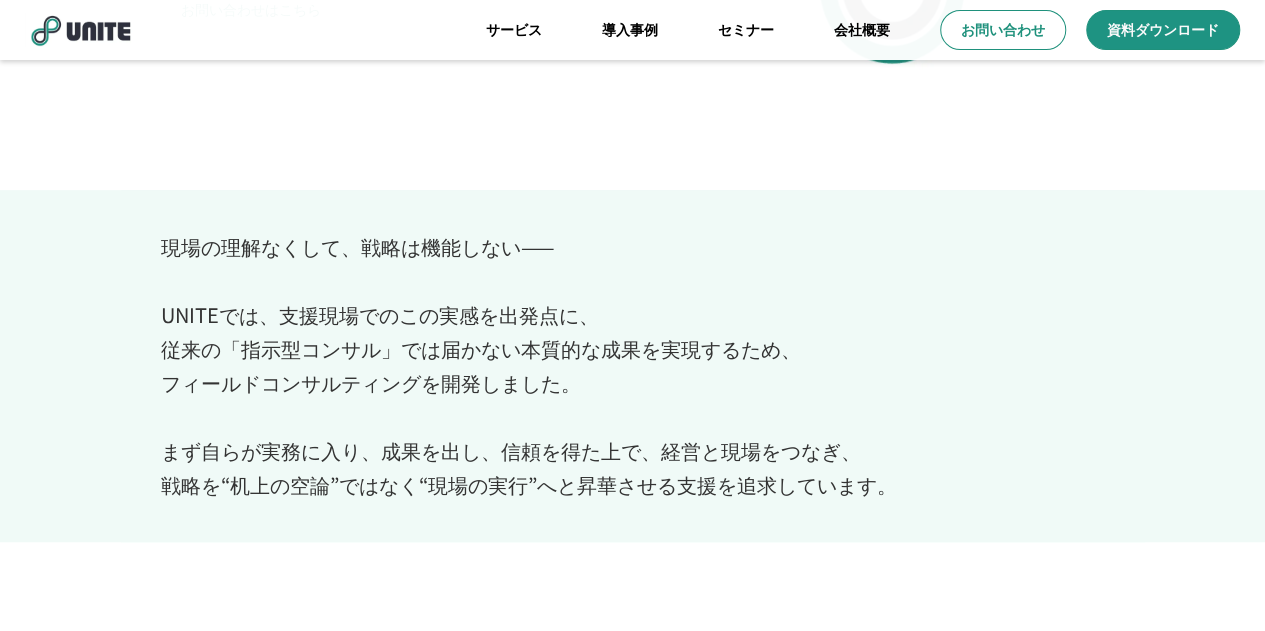 drag, startPoint x: 164, startPoint y: 322, endPoint x: 448, endPoint y: 349, distance: 285.28058 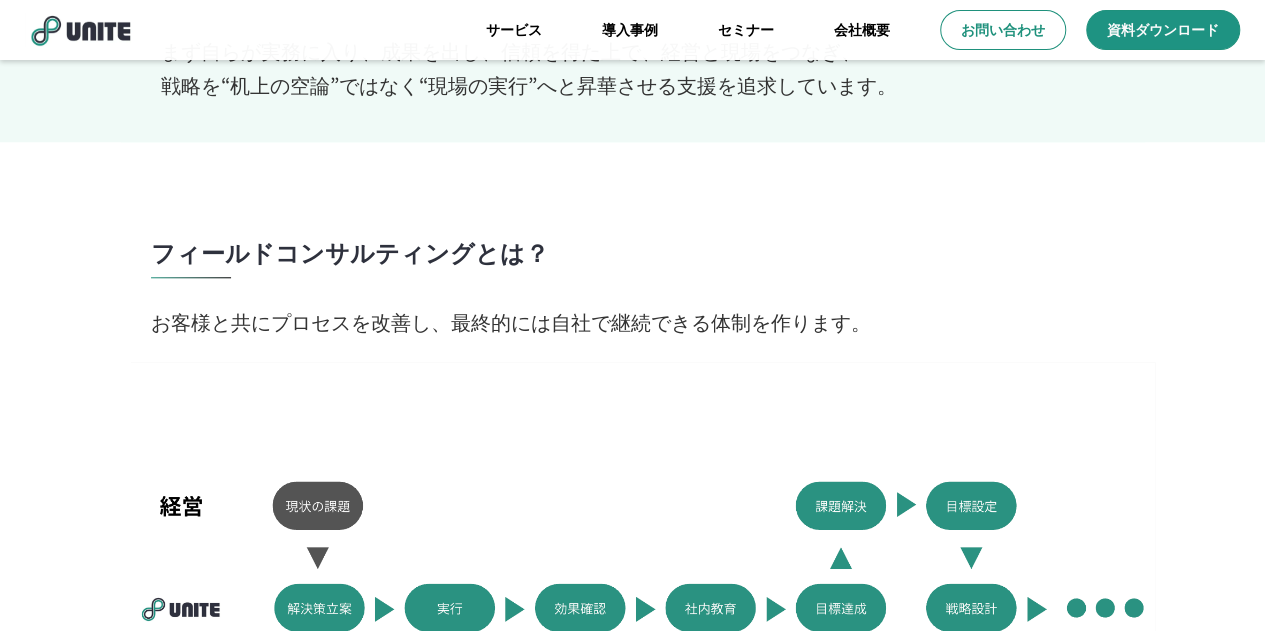 scroll, scrollTop: 1000, scrollLeft: 0, axis: vertical 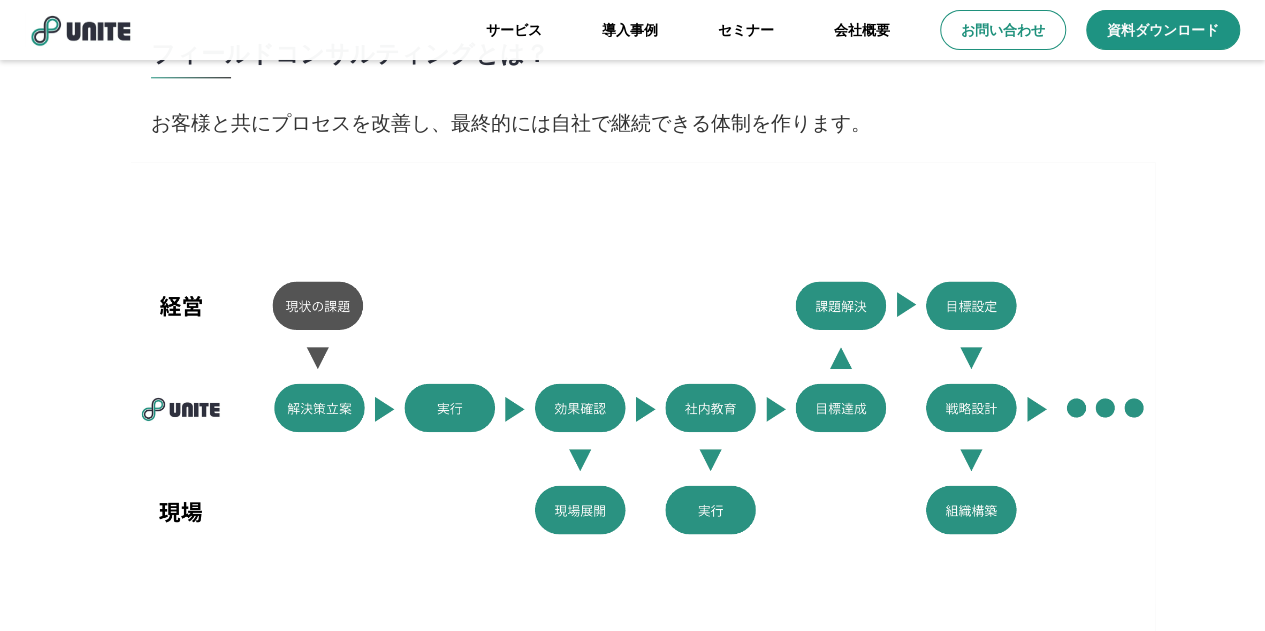 drag, startPoint x: 158, startPoint y: 305, endPoint x: 409, endPoint y: 347, distance: 254.48969 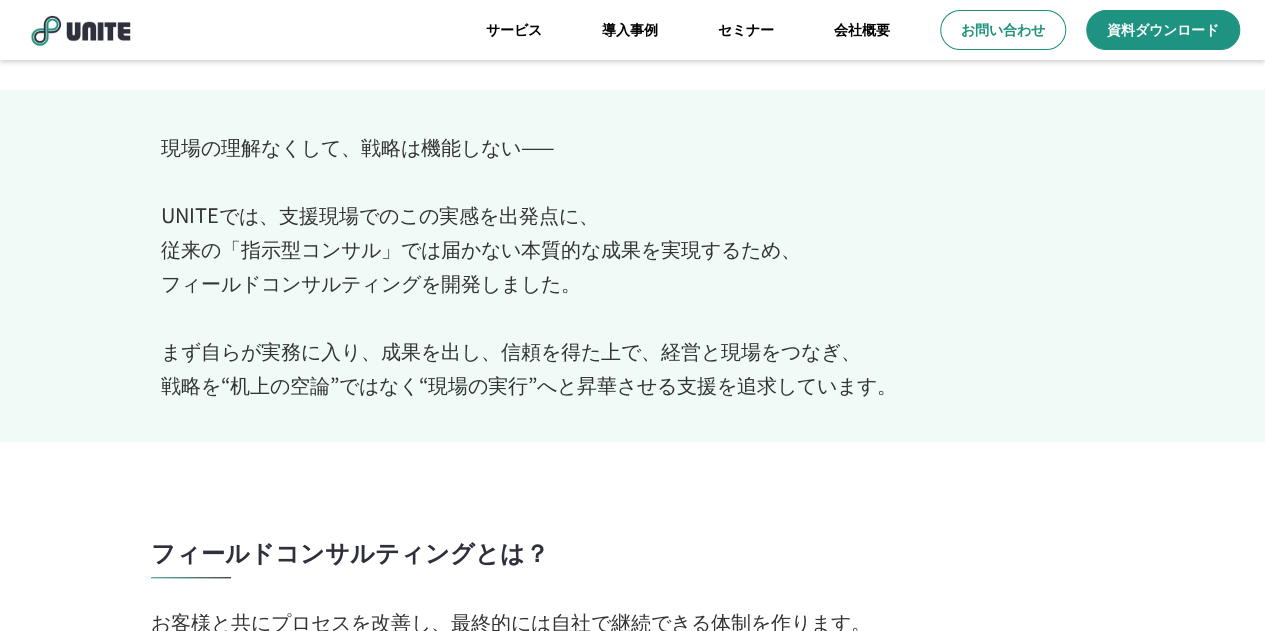 scroll, scrollTop: 0, scrollLeft: 0, axis: both 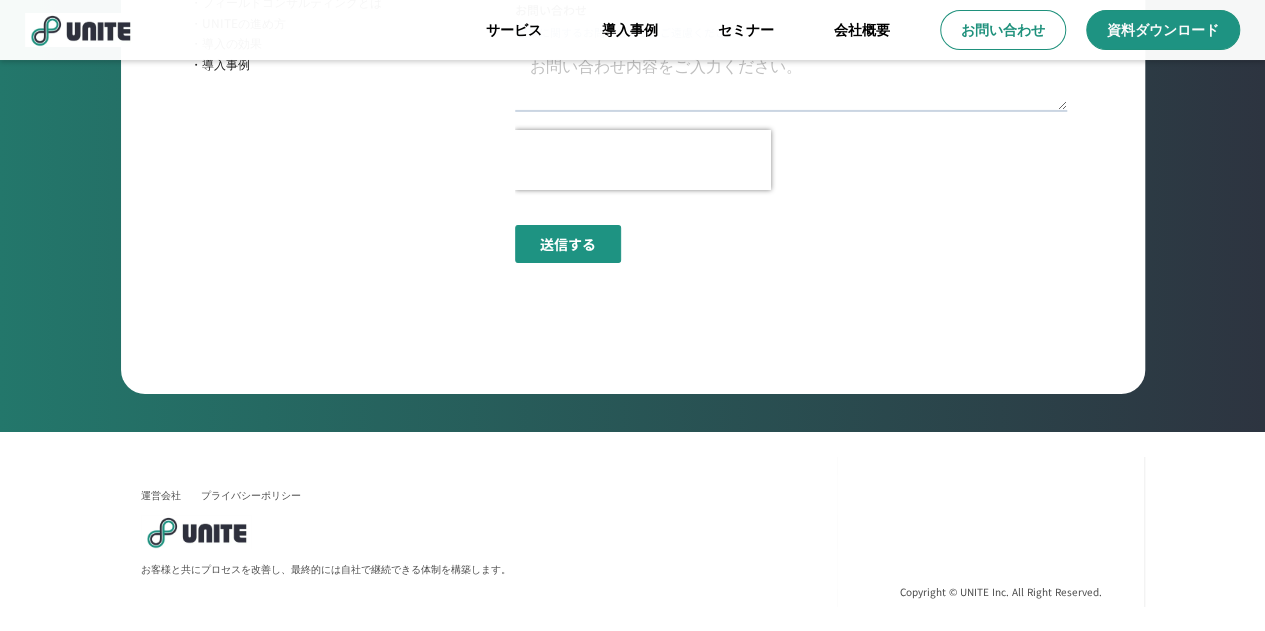 click on "運営会社" at bounding box center [161, 495] 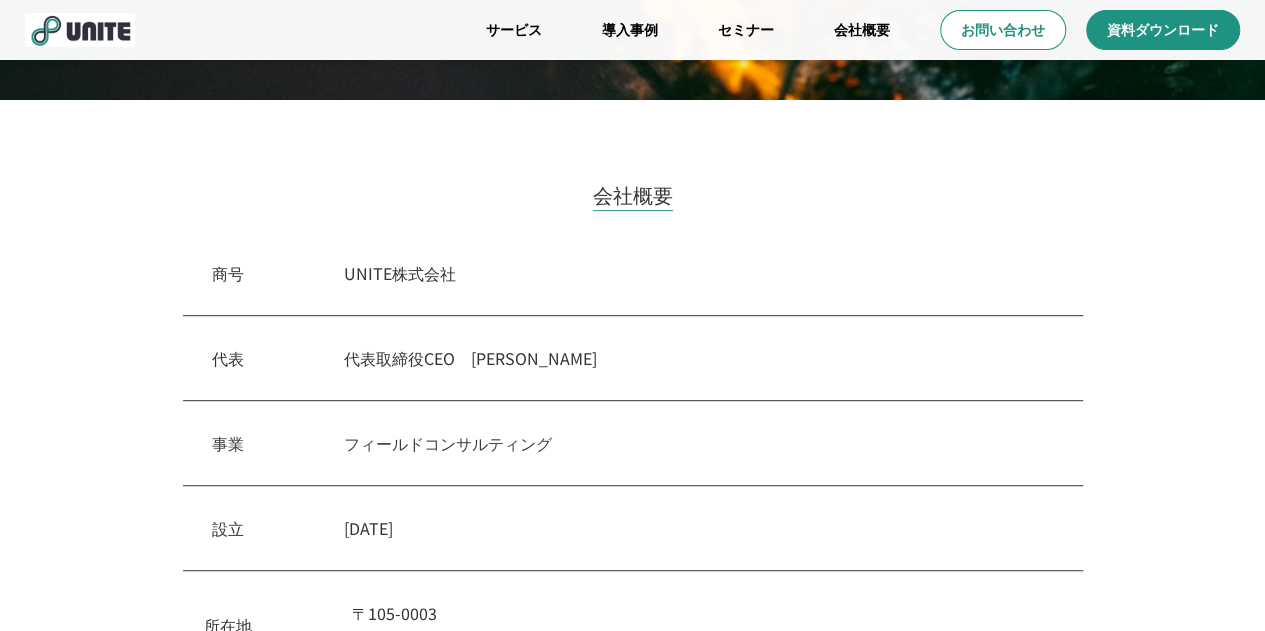 scroll, scrollTop: 300, scrollLeft: 0, axis: vertical 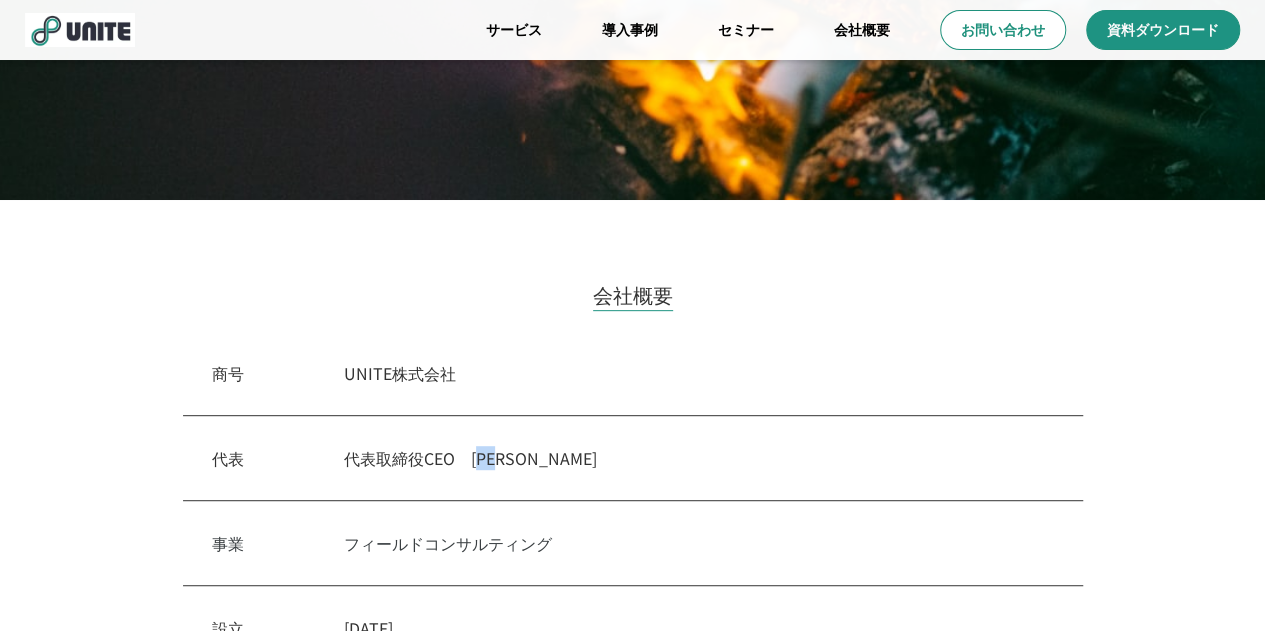 drag, startPoint x: 488, startPoint y: 453, endPoint x: 534, endPoint y: 449, distance: 46.173584 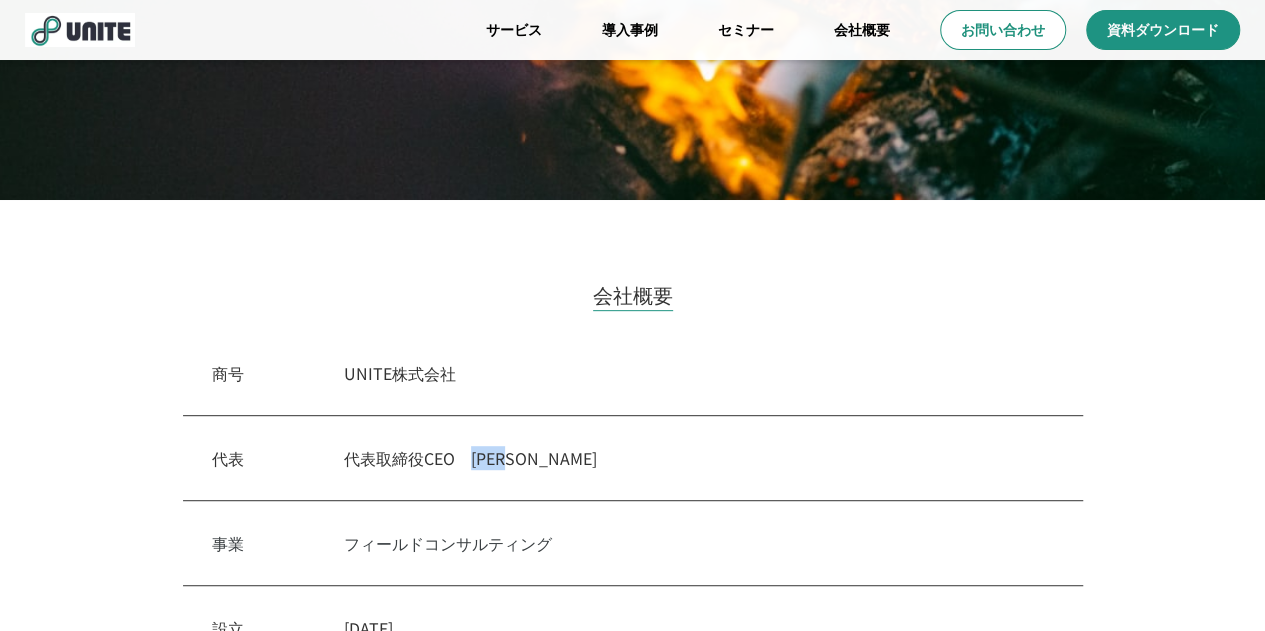 drag, startPoint x: 480, startPoint y: 461, endPoint x: 553, endPoint y: 461, distance: 73 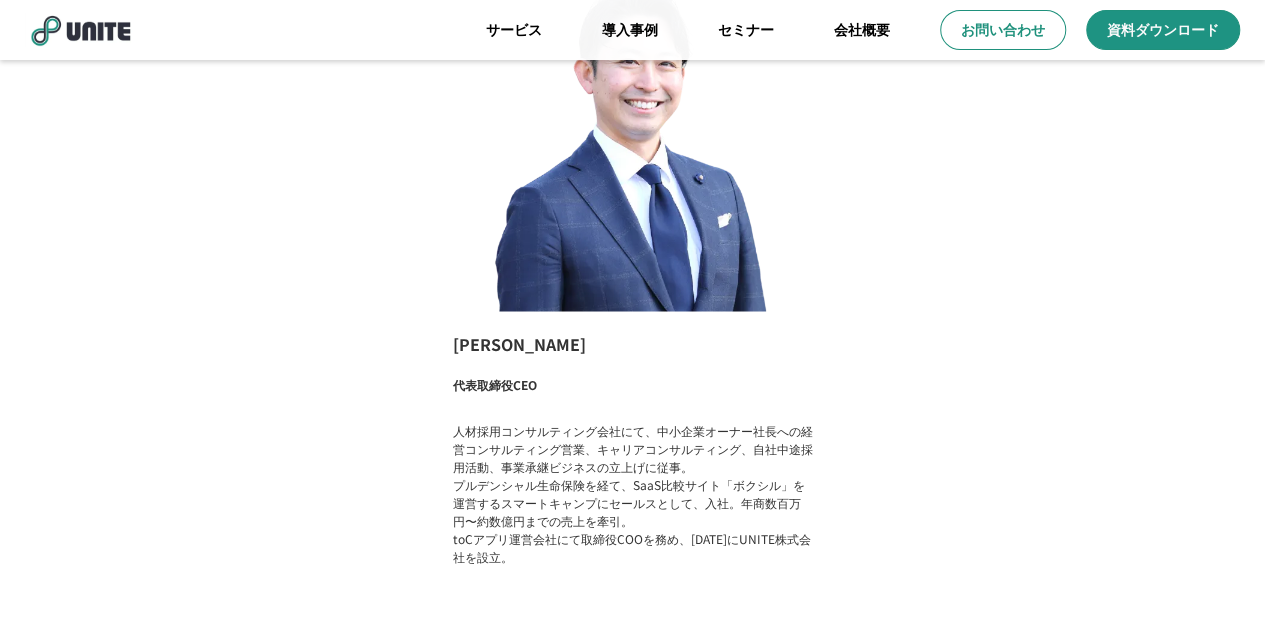 scroll, scrollTop: 1800, scrollLeft: 0, axis: vertical 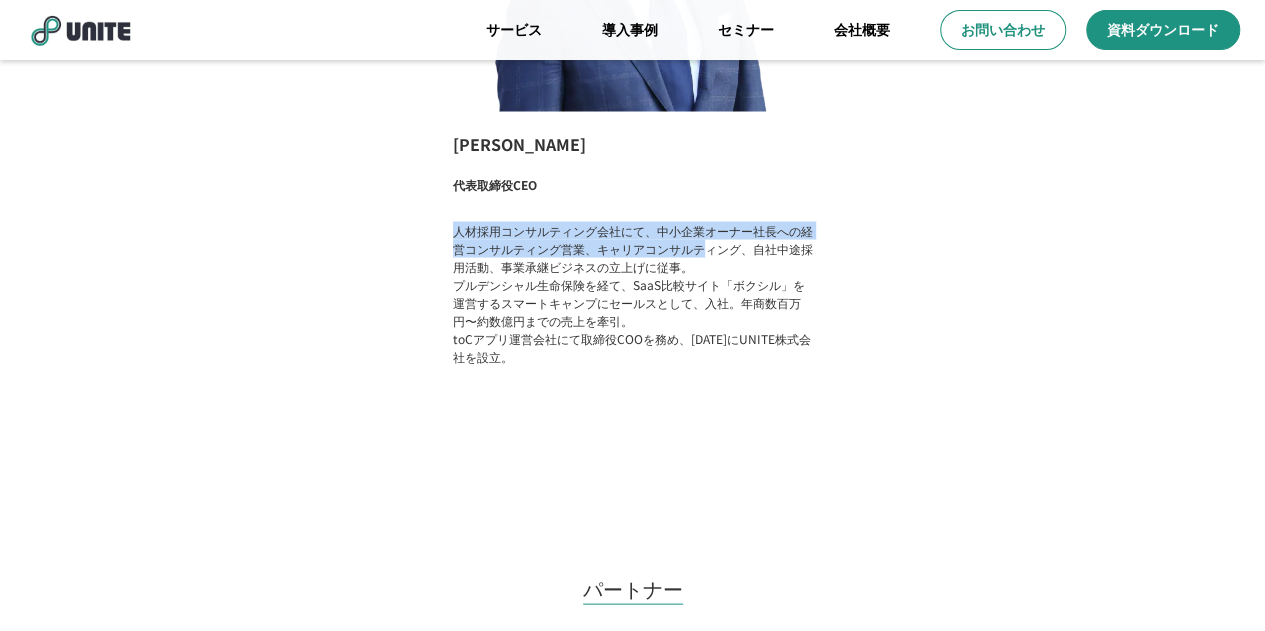 drag, startPoint x: 455, startPoint y: 231, endPoint x: 698, endPoint y: 253, distance: 243.99385 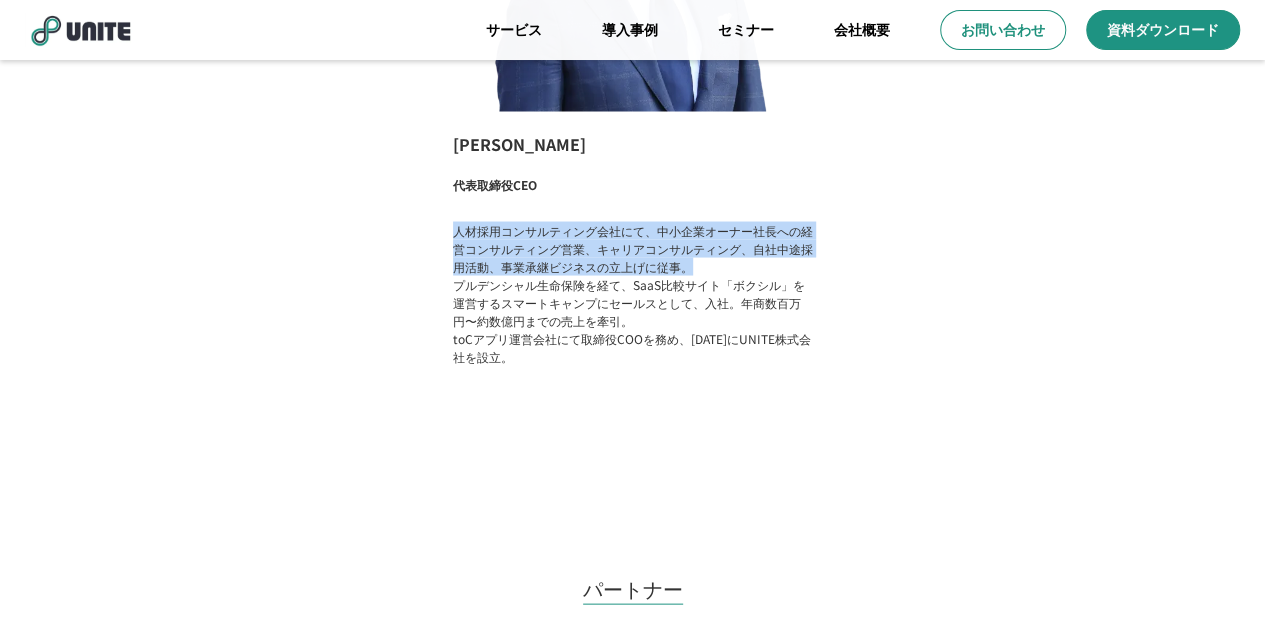 drag, startPoint x: 697, startPoint y: 270, endPoint x: 681, endPoint y: 272, distance: 16.124516 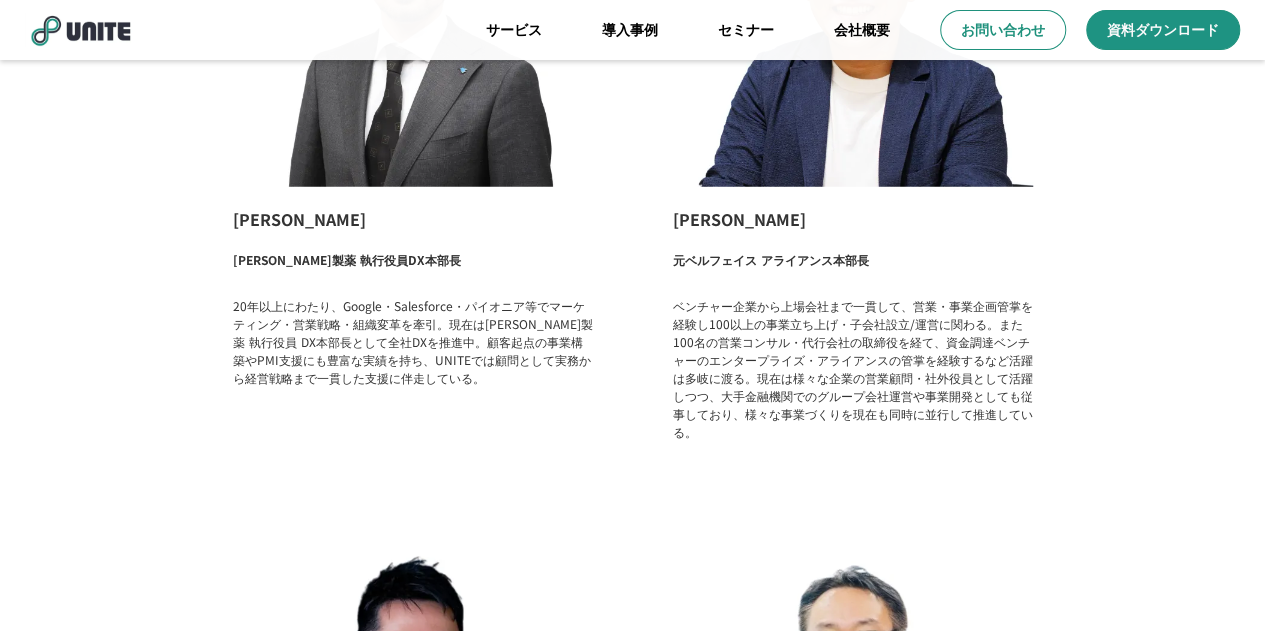 scroll, scrollTop: 2437, scrollLeft: 0, axis: vertical 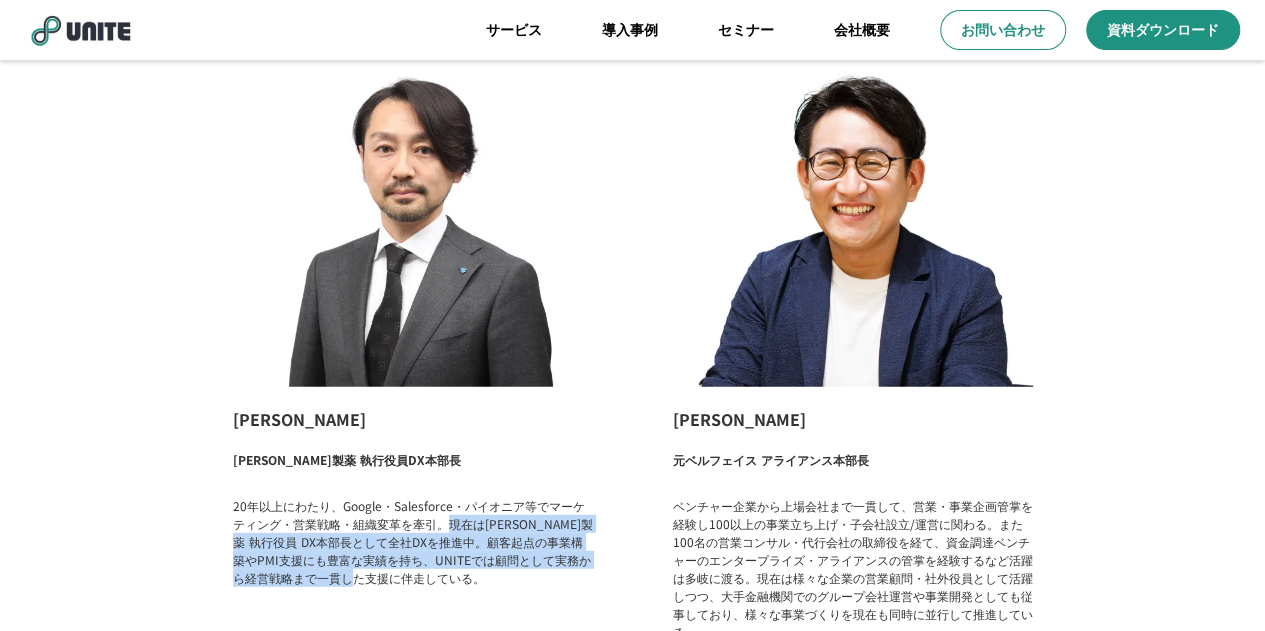 drag, startPoint x: 446, startPoint y: 520, endPoint x: 574, endPoint y: 563, distance: 135.02963 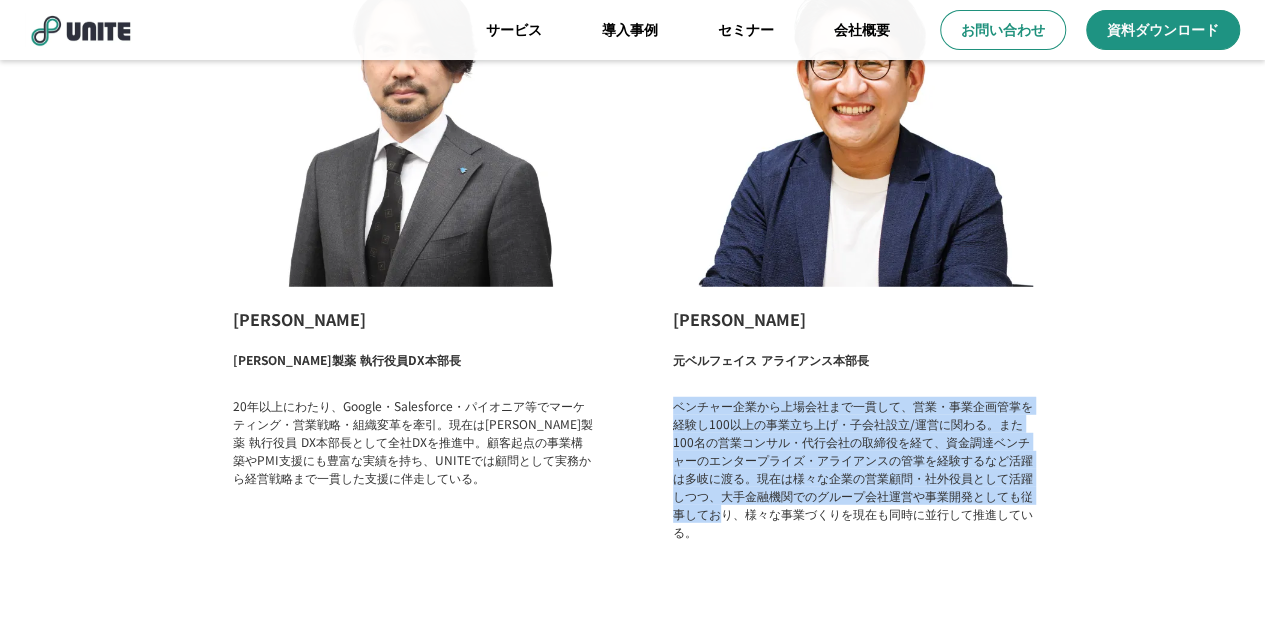 drag, startPoint x: 720, startPoint y: 519, endPoint x: 655, endPoint y: 397, distance: 138.2353 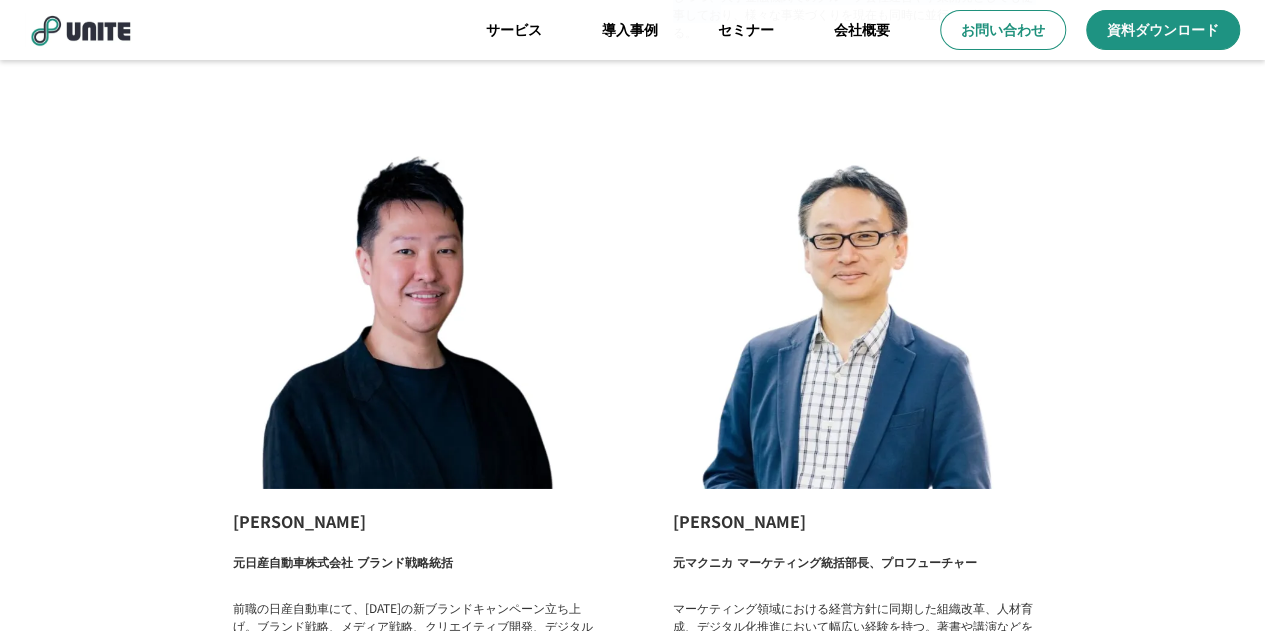 scroll, scrollTop: 3237, scrollLeft: 0, axis: vertical 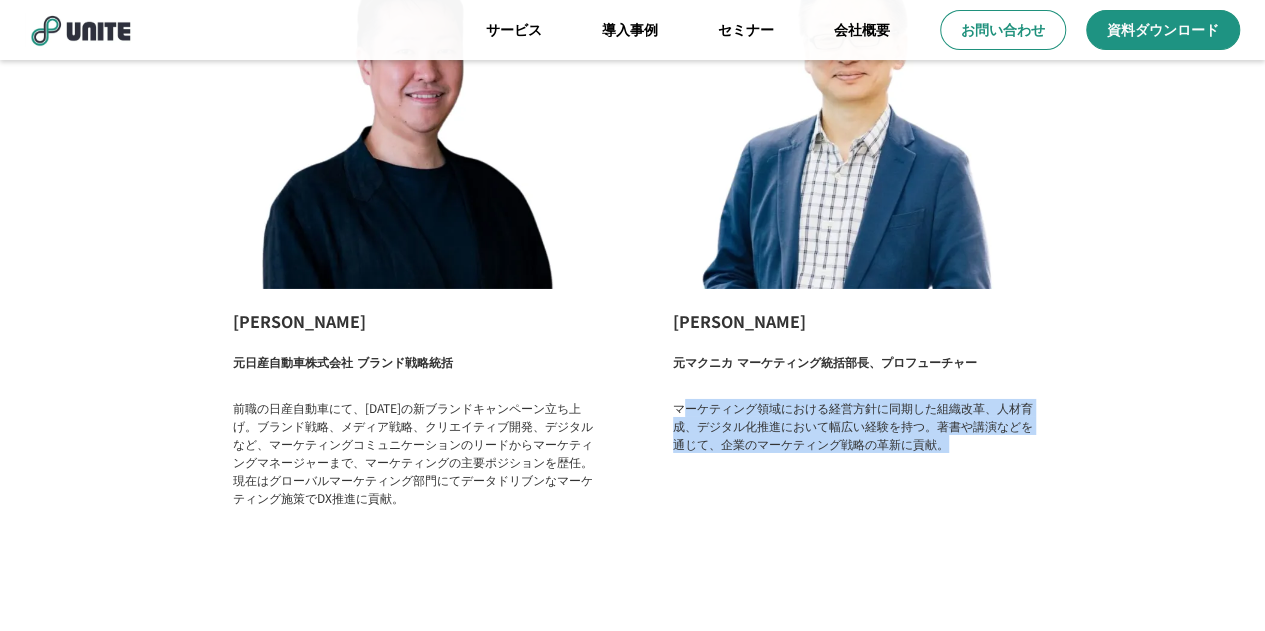drag, startPoint x: 684, startPoint y: 409, endPoint x: 949, endPoint y: 454, distance: 268.7936 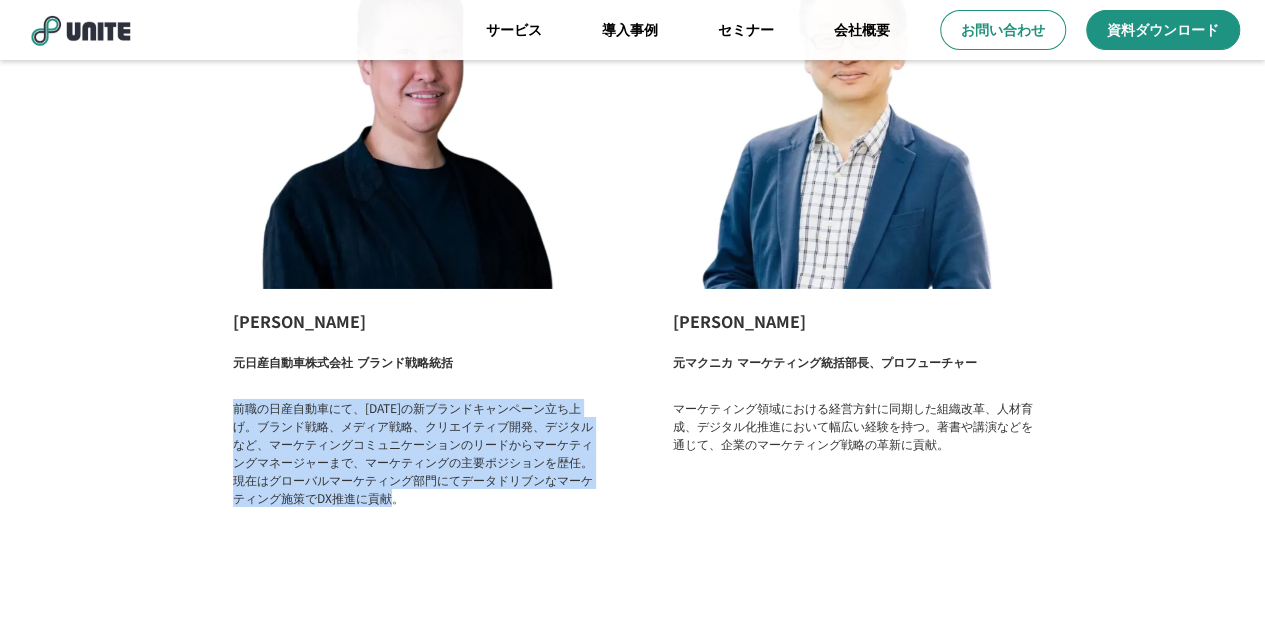 drag, startPoint x: 222, startPoint y: 399, endPoint x: 580, endPoint y: 513, distance: 375.71265 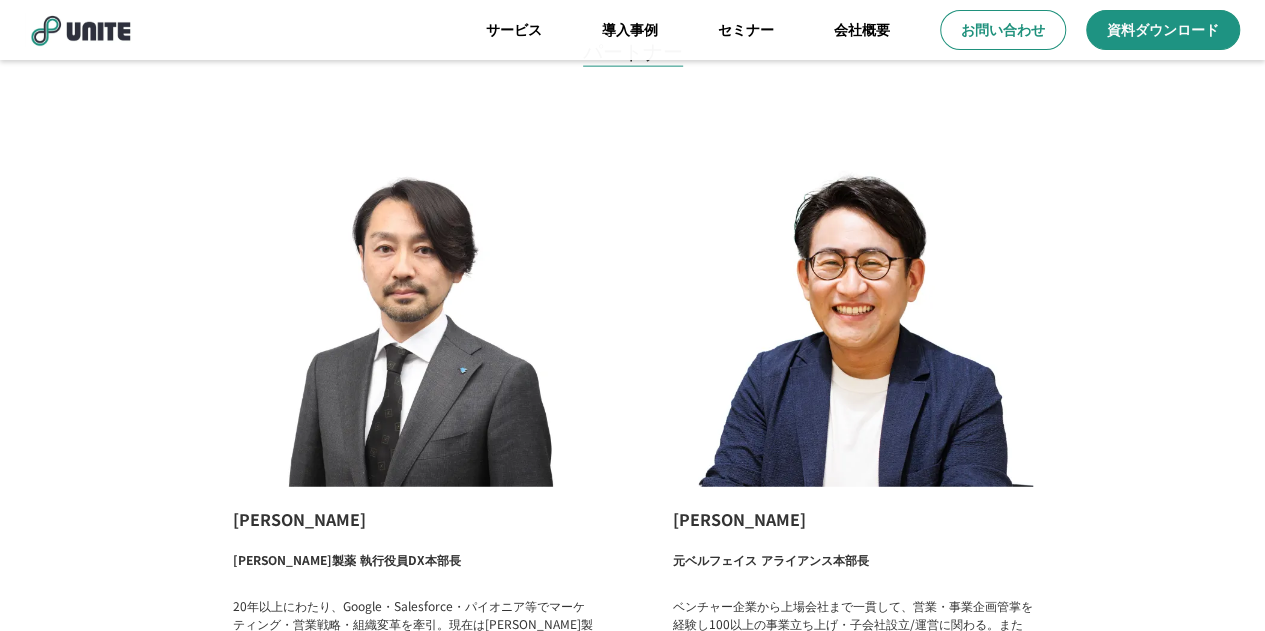 scroll, scrollTop: 2537, scrollLeft: 0, axis: vertical 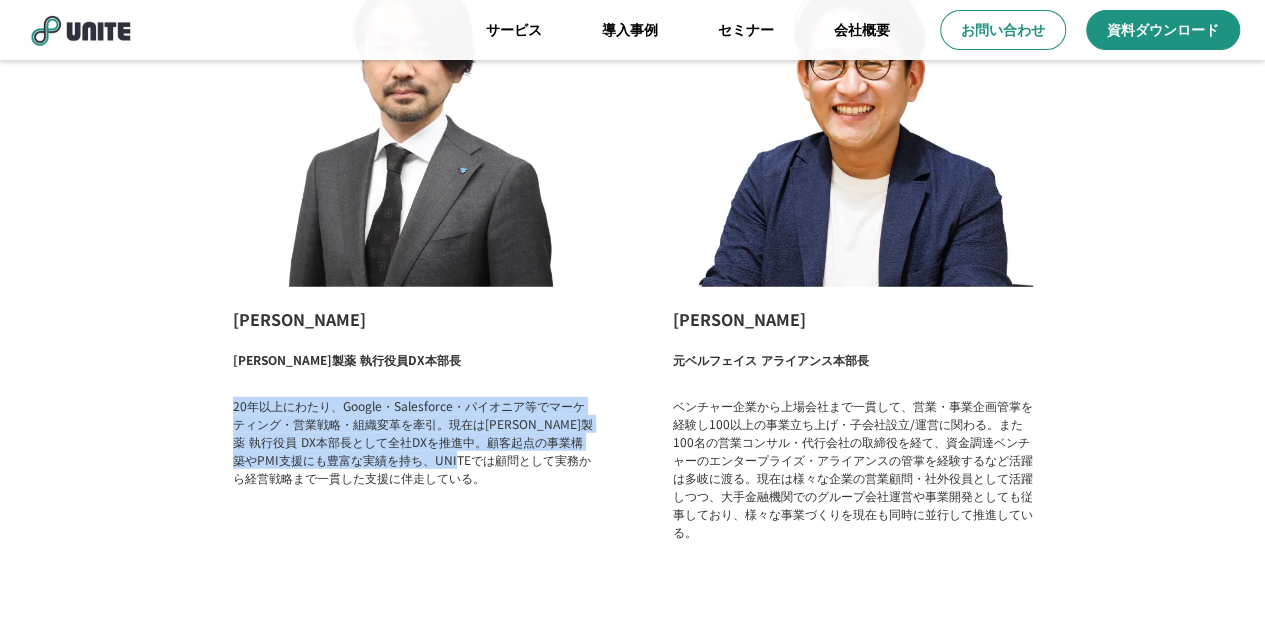 drag, startPoint x: 234, startPoint y: 401, endPoint x: 502, endPoint y: 451, distance: 272.6243 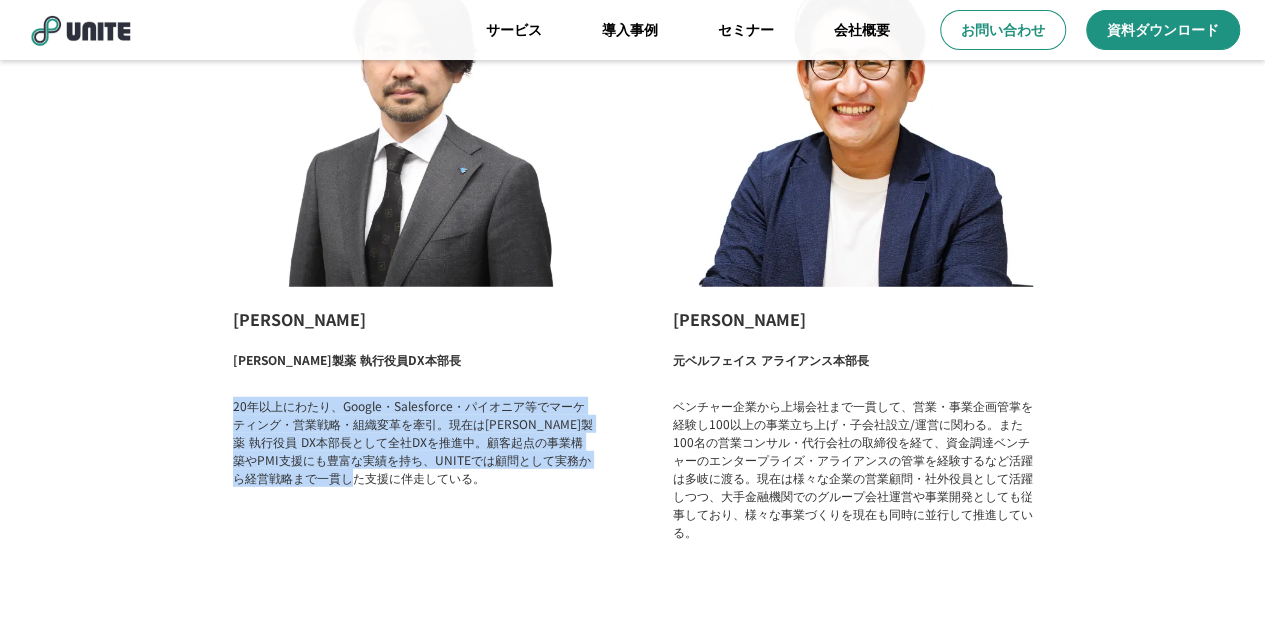 click on "20年以上にわたり、Google・Salesforce・パイオニア等でマーケティング・営業戦略・組織変革を牽引。現在は[PERSON_NAME]製薬 執行役員 DX本部長として全社DXを推進中。顧客起点の事業構築やPMI支援にも豊富な実績を持ち、UNITEでは顧問として実務から経営戦略まで一貫した支援に伴走している。" at bounding box center [413, 442] 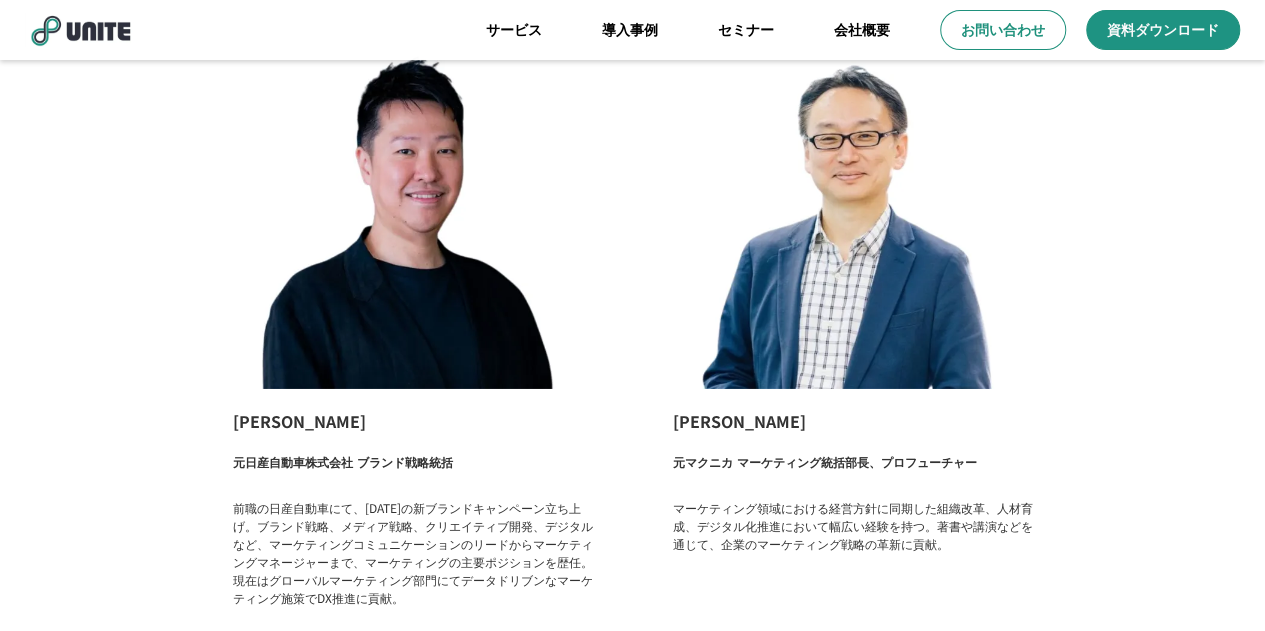 scroll, scrollTop: 3337, scrollLeft: 0, axis: vertical 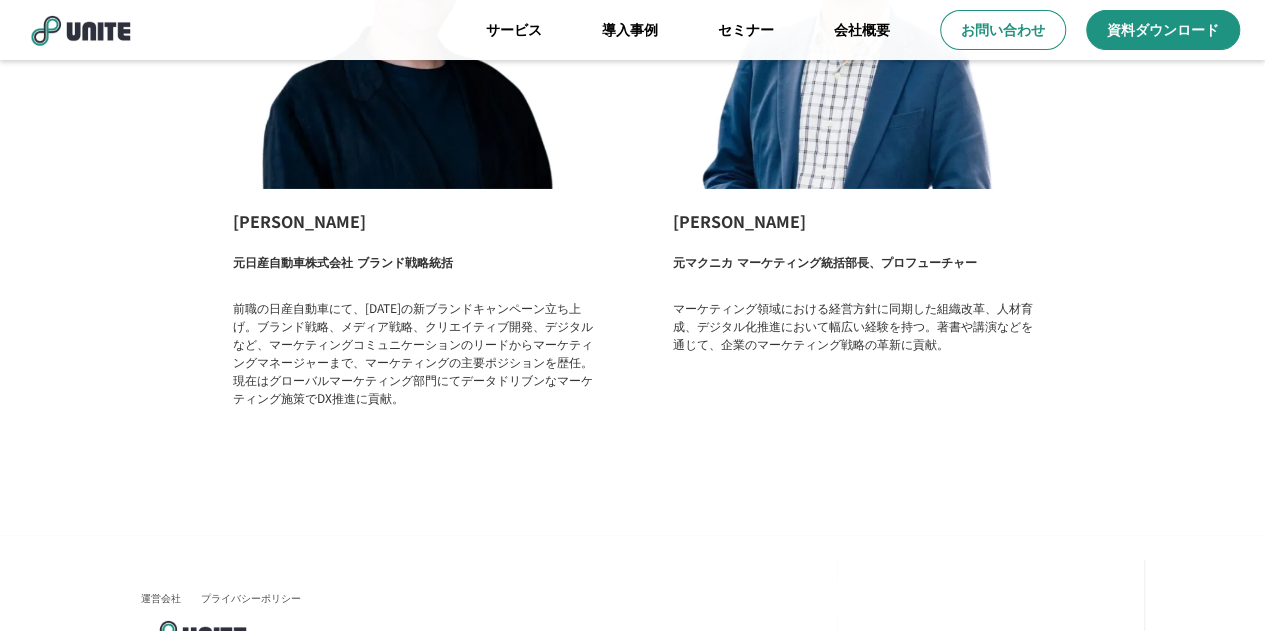 click on "[PERSON_NAME] 元マクニカ マーケティング統括部長、プロフューチャー マーケティング領域における経営方針に同期した組織改革、人材育成、デジタル化推進において幅広い経験を持つ。著書や講演などを通じて、企業のマーケティング戦略の革新に貢献。" at bounding box center (853, 95) 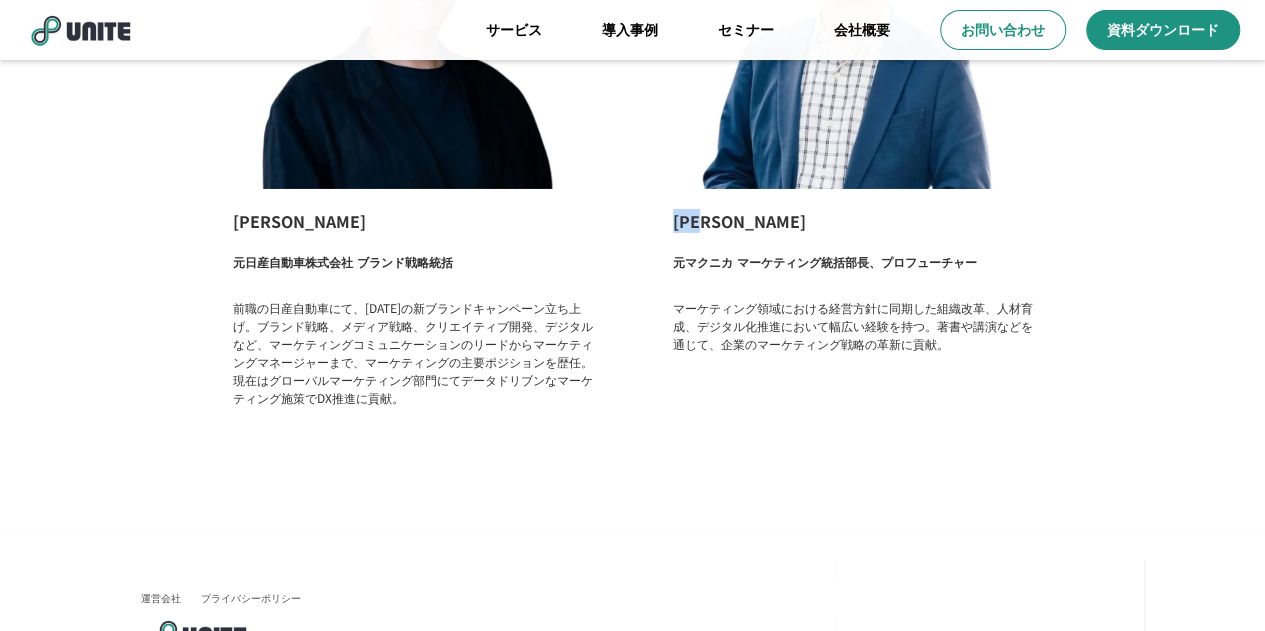 click on "[PERSON_NAME]" at bounding box center (853, 221) 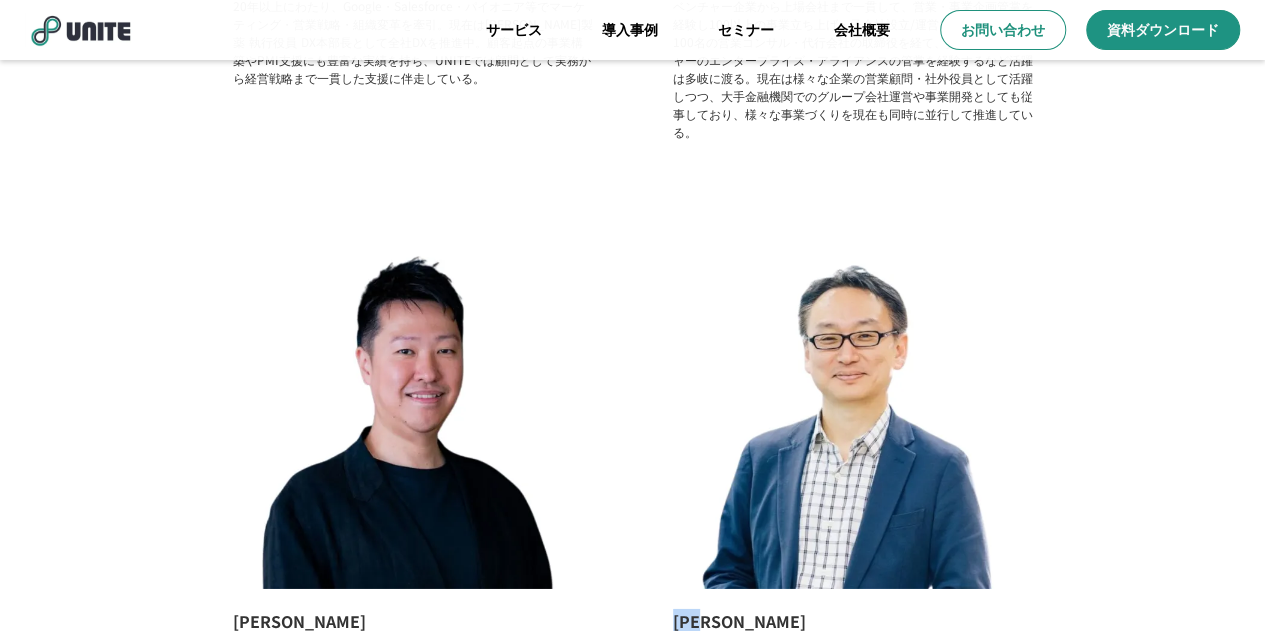 scroll, scrollTop: 2437, scrollLeft: 0, axis: vertical 